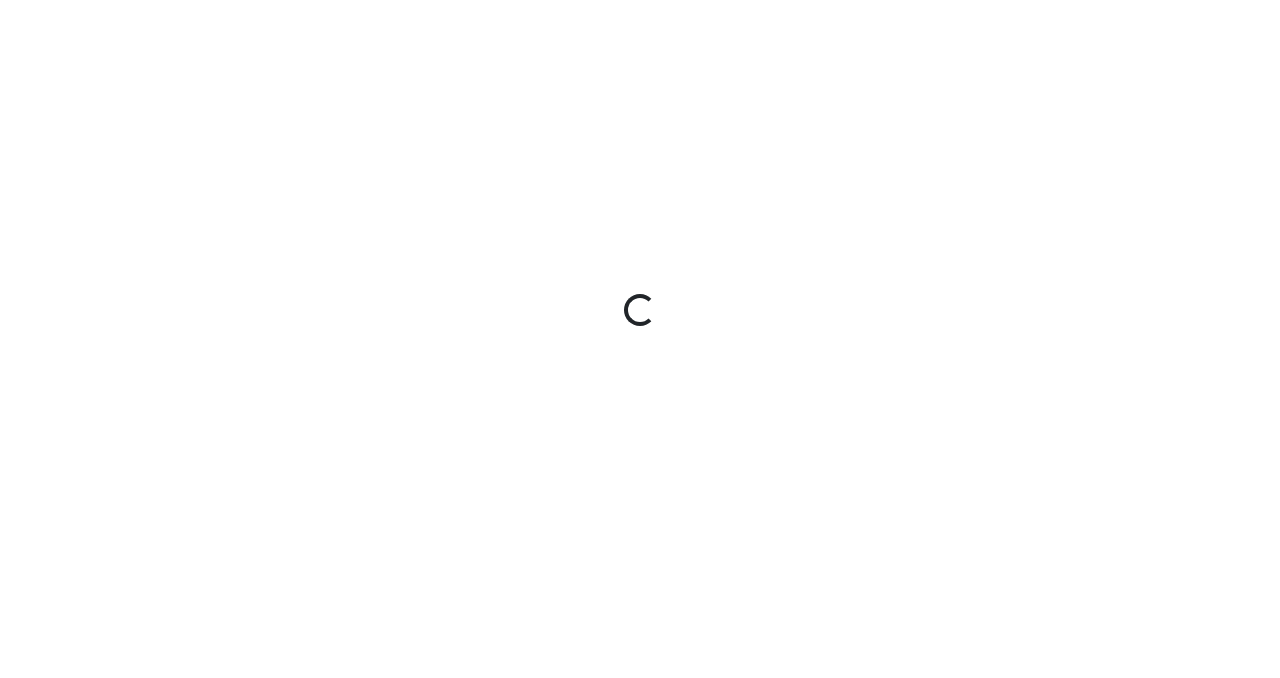 scroll, scrollTop: 0, scrollLeft: 0, axis: both 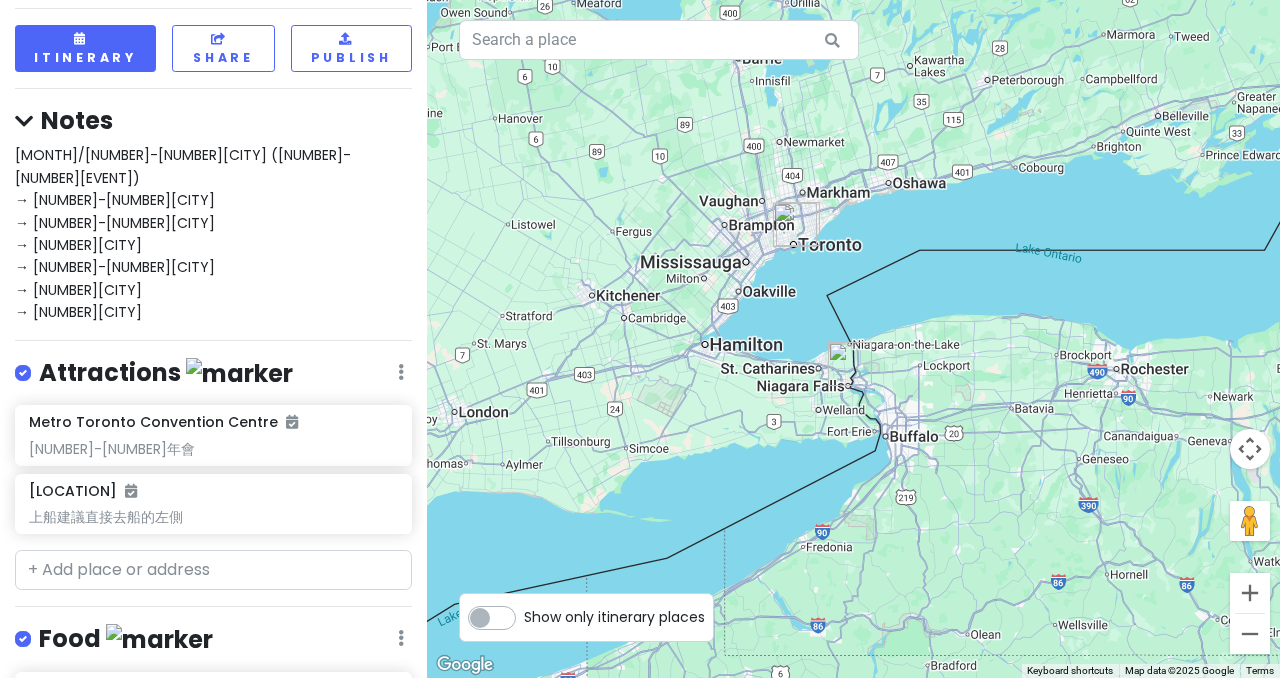 click on "[MONTH]/[NUMBER]-[NUMBER][CITY] ([NUMBER]-[NUMBER][EVENT])
→ [NUMBER]-[NUMBER][CITY]
→ [NUMBER]-[NUMBER][CITY]
→ [NUMBER][CITY]
→ [NUMBER]-[NUMBER][CITY]
→ [NUMBER][CITY]
→ [NUMBER][CITY]" at bounding box center [183, 233] 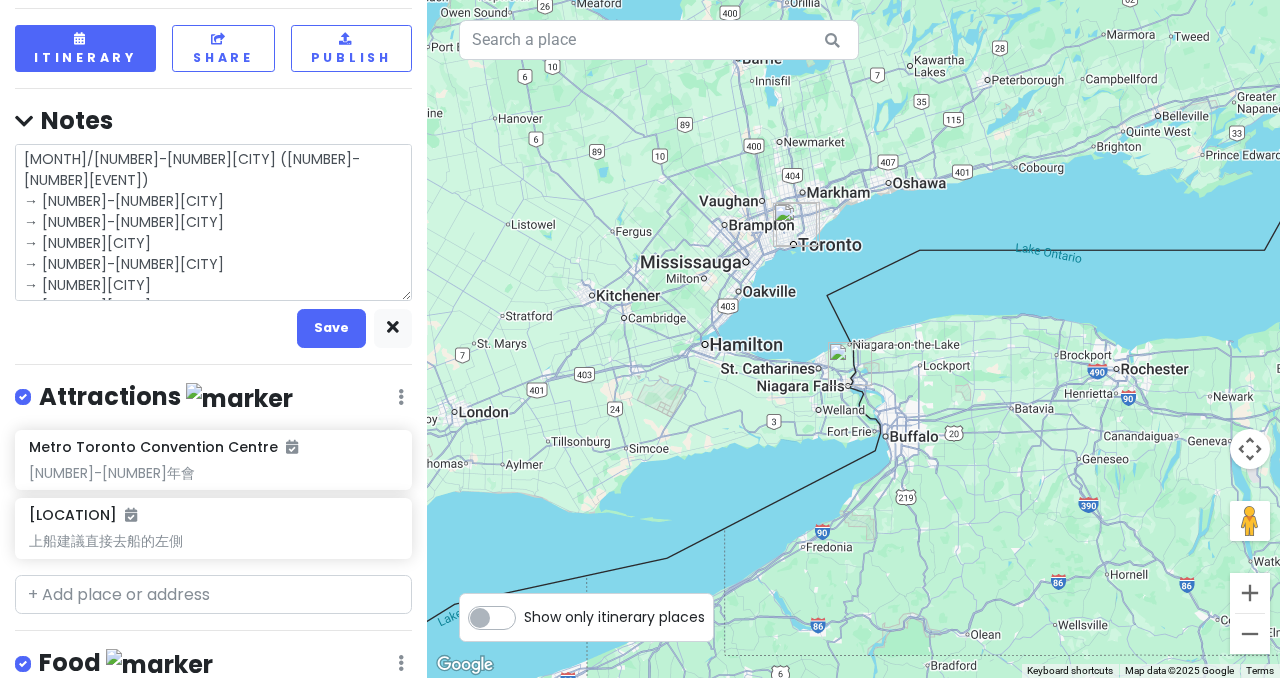 click on "[MONTH]/[NUMBER]-[NUMBER][CITY] ([NUMBER]-[NUMBER][EVENT])
→ [NUMBER]-[NUMBER][CITY]
→ [NUMBER]-[NUMBER][CITY]
→ [NUMBER][CITY]
→ [NUMBER]-[NUMBER][CITY]
→ [NUMBER][CITY]
→ [NUMBER][CITY]" at bounding box center [213, 222] 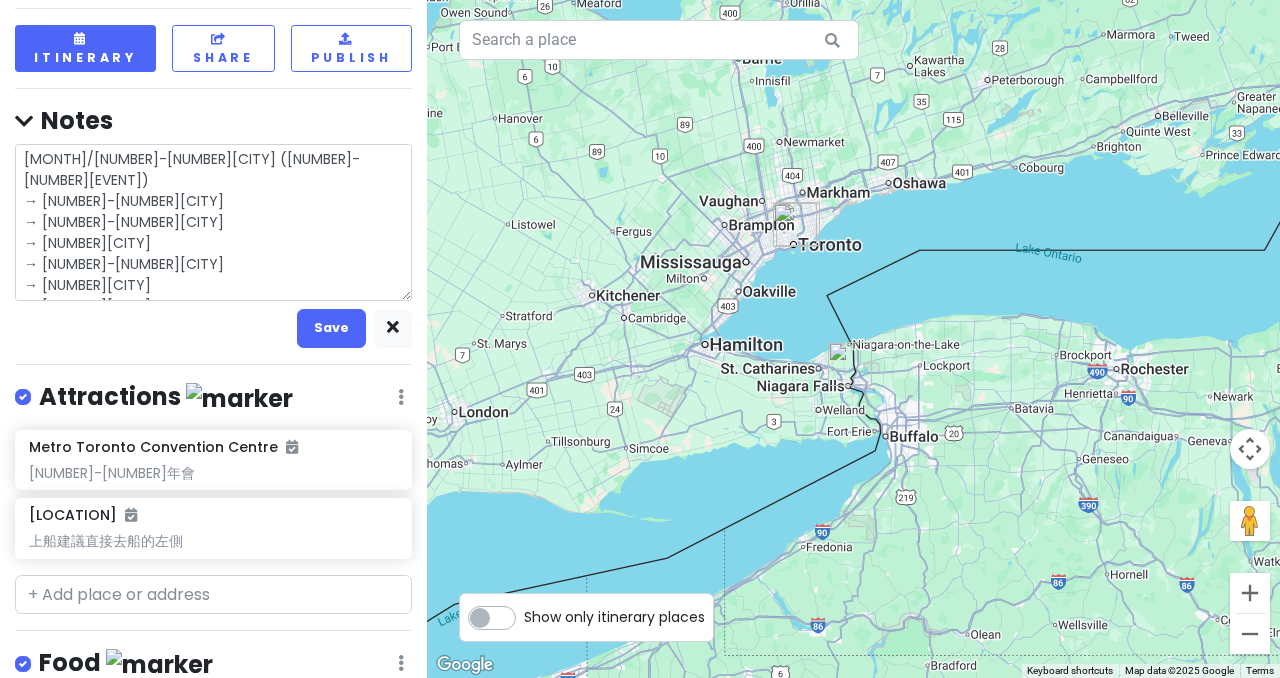 type on "x" 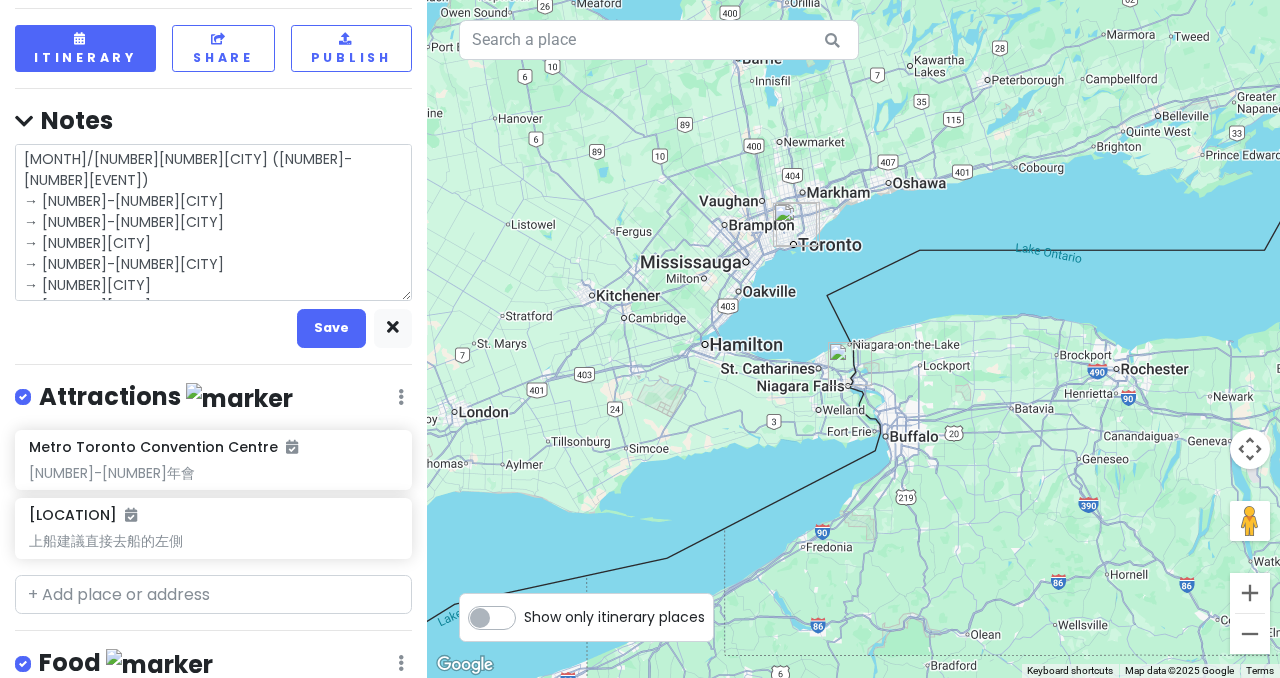 type on "x" 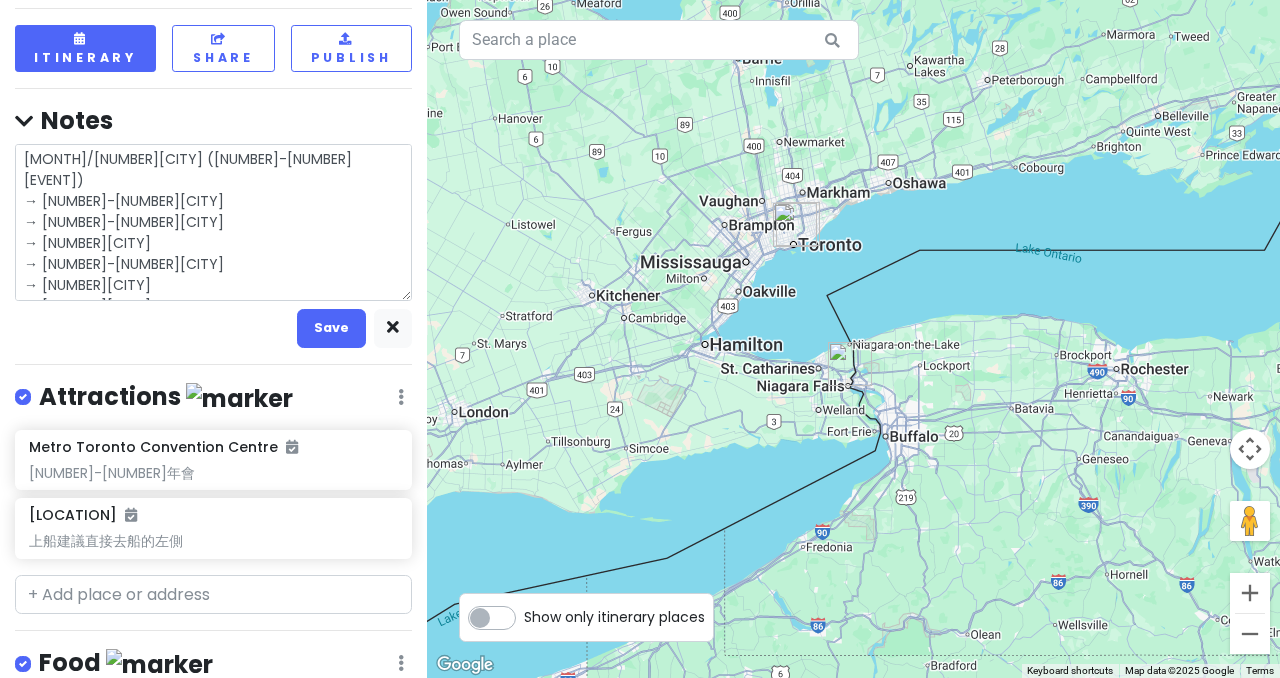 type on "x" 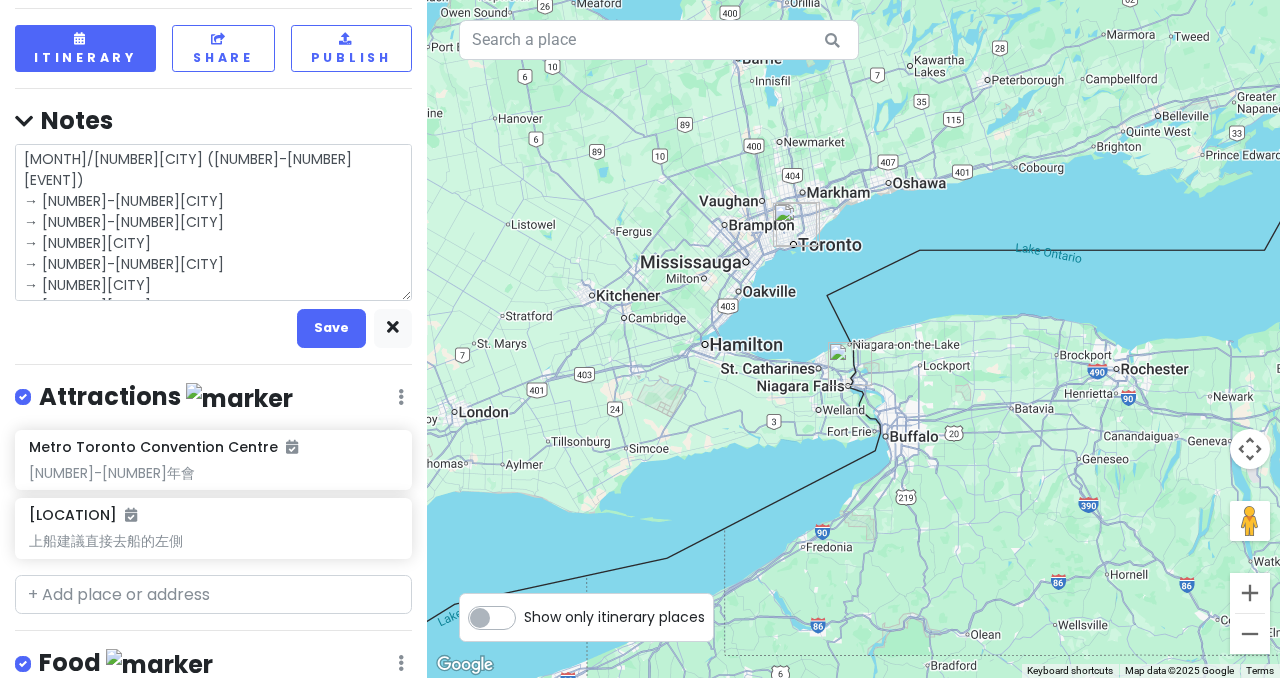 type on "x" 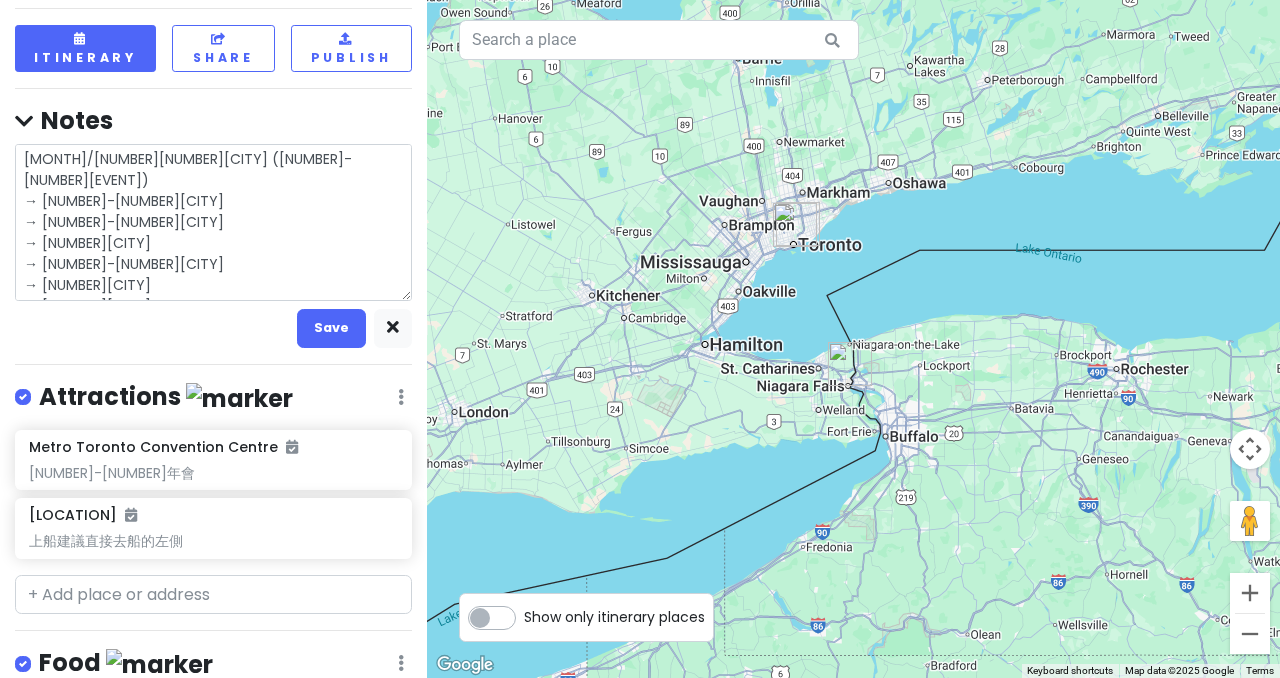 type on "x" 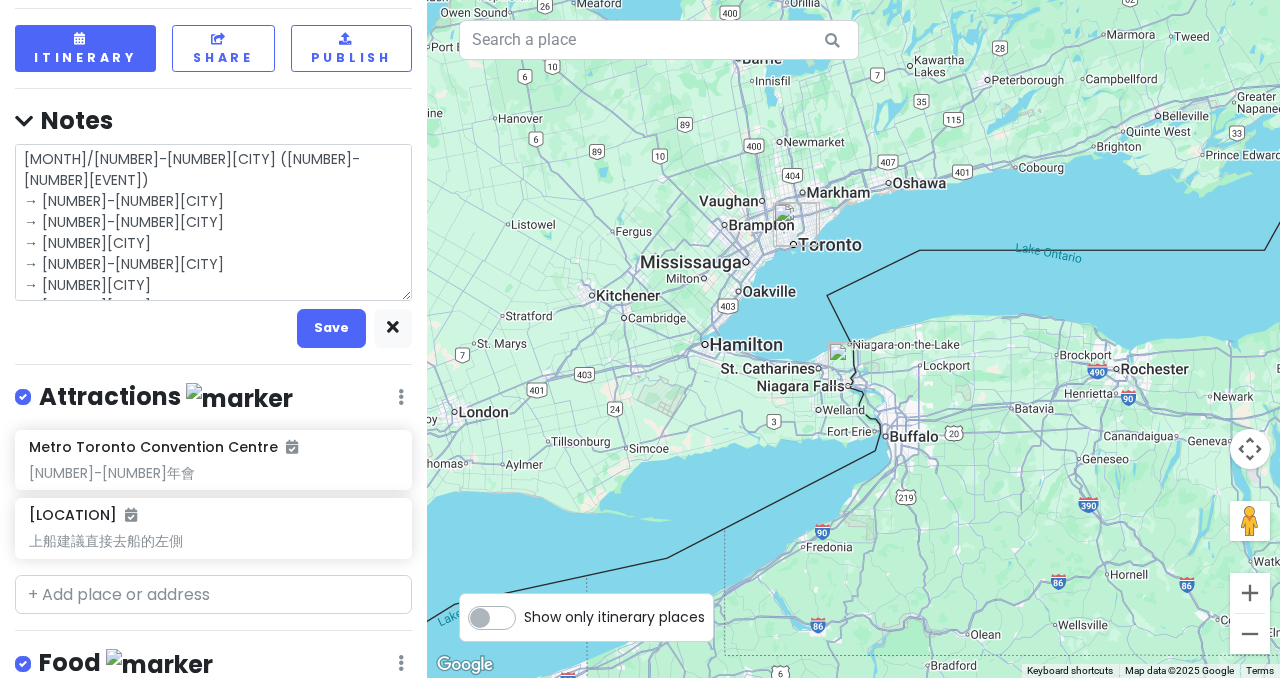 click on "[MONTH]/[NUMBER]-[NUMBER][CITY] ([NUMBER]-[NUMBER][EVENT])
→ [NUMBER]-[NUMBER][CITY]
→ [NUMBER]-[NUMBER][CITY]
→ [NUMBER][CITY]
→ [NUMBER]-[NUMBER][CITY]
→ [NUMBER][CITY]
→ [NUMBER][CITY]" at bounding box center [213, 222] 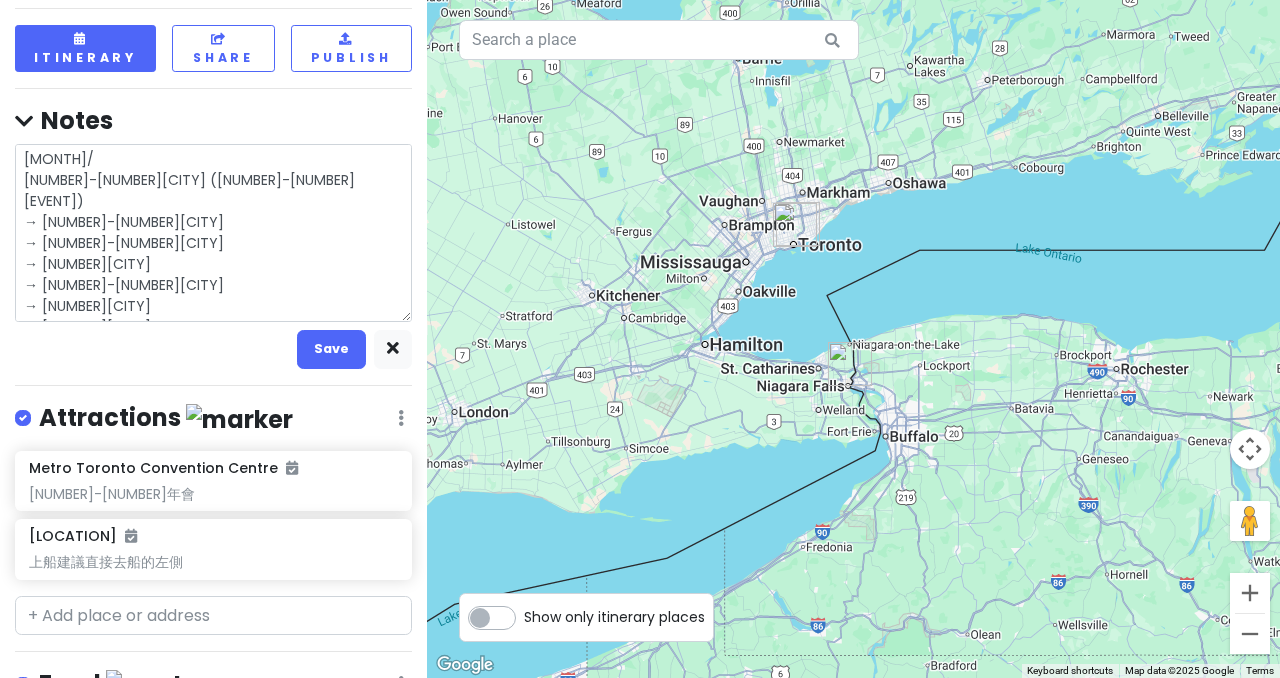 click on "[MONTH]/
[NUMBER]-[NUMBER][CITY] ([NUMBER]-[NUMBER][EVENT])
→ [NUMBER]-[NUMBER][CITY]
→ [NUMBER]-[NUMBER][CITY]
→ [NUMBER][CITY]
→ [NUMBER]-[NUMBER][CITY]
→ [NUMBER][CITY]
→ [NUMBER][CITY]" at bounding box center (213, 232) 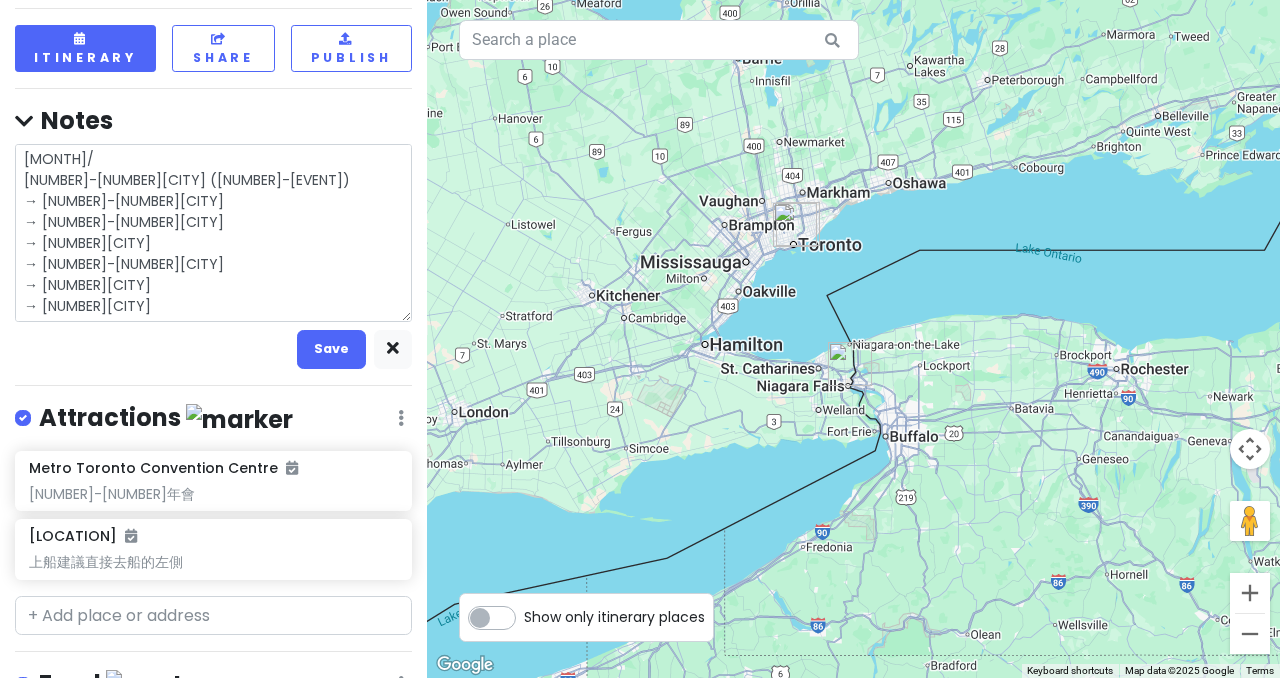 type on "x" 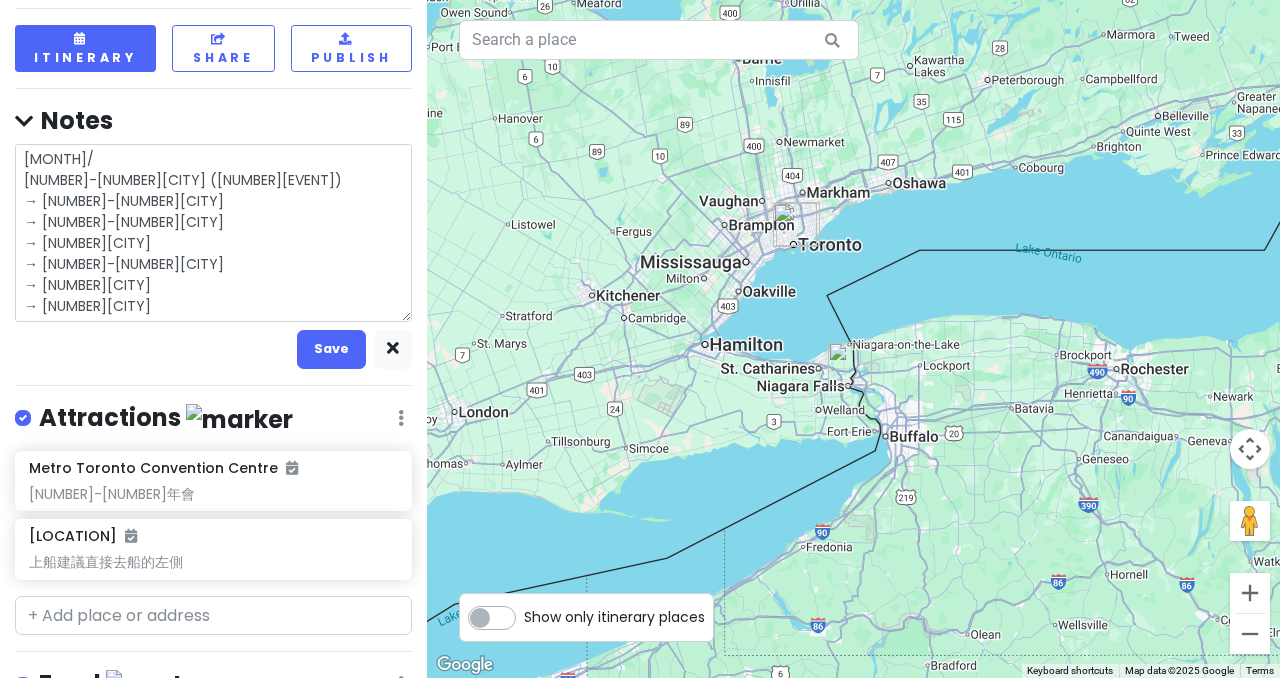 type on "x" 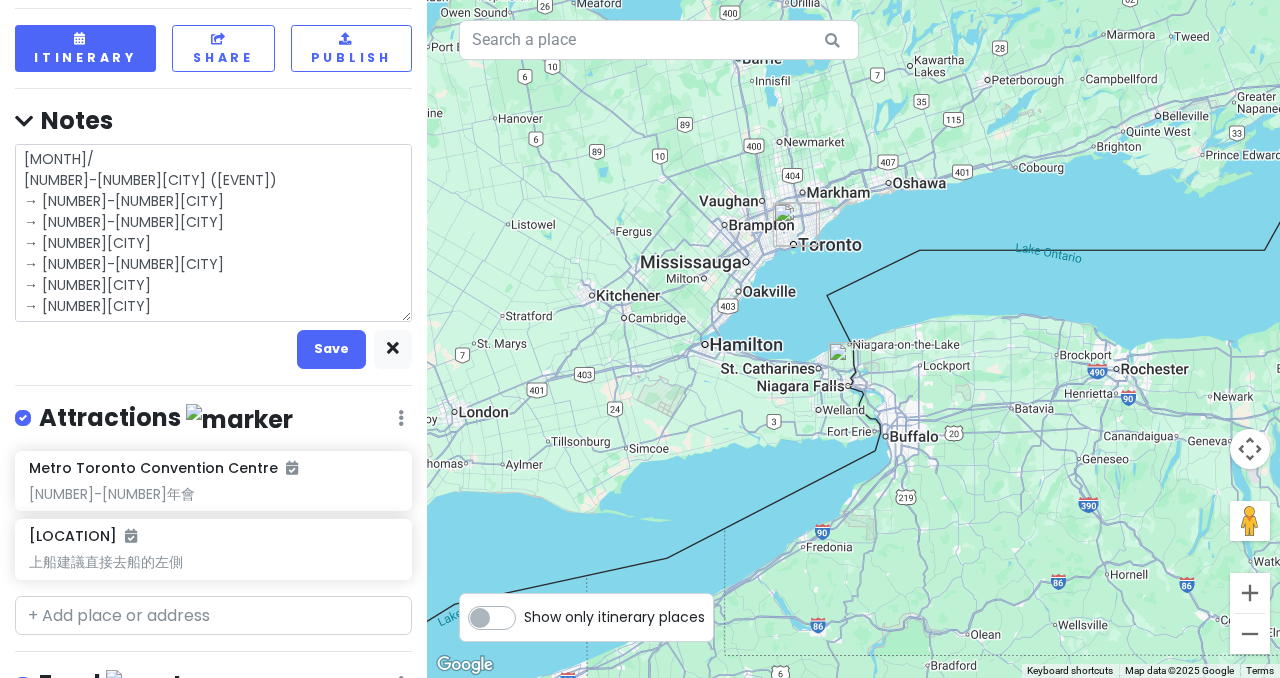click on "[MONTH]/
[NUMBER]-[NUMBER][CITY] ([EVENT])
→ [NUMBER]-[NUMBER][CITY]
→ [NUMBER]-[NUMBER][CITY]
→ [NUMBER][CITY]
→ [NUMBER]-[NUMBER][CITY]
→ [NUMBER][CITY]
→ [NUMBER][CITY]" at bounding box center (213, 232) 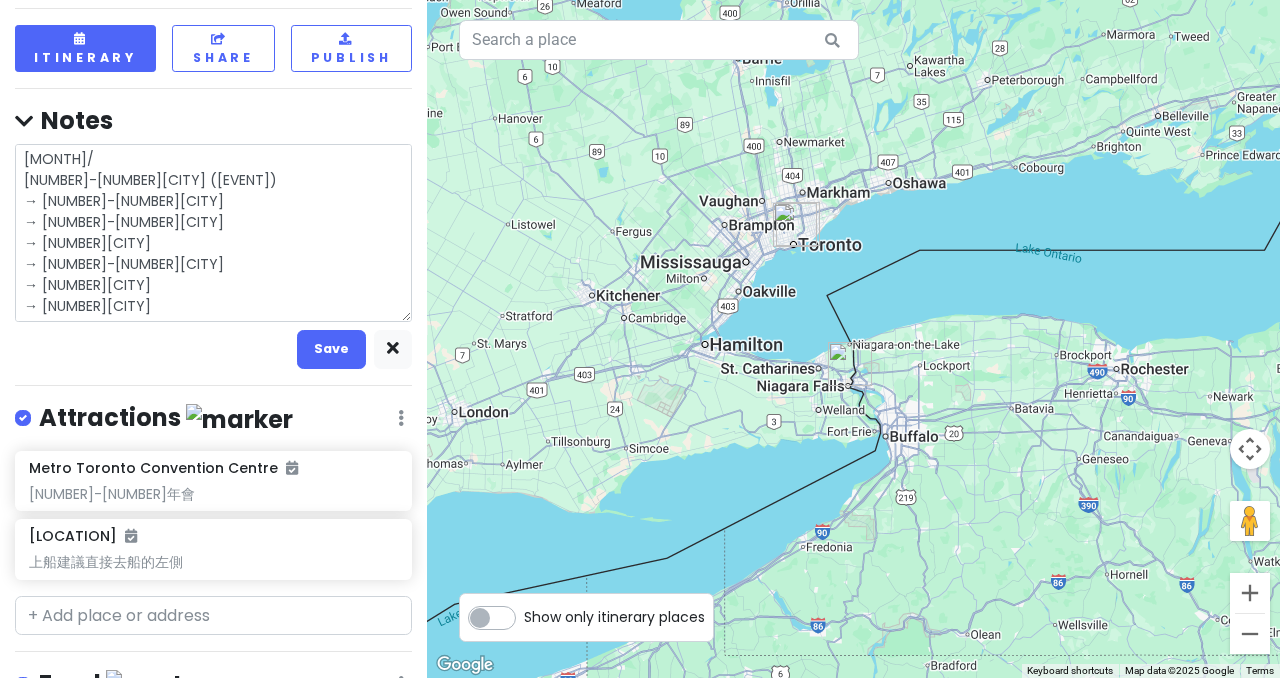 click on "[MONTH]/
[NUMBER]-[NUMBER][CITY] ([EVENT])
→ [NUMBER]-[NUMBER][CITY]
→ [NUMBER]-[NUMBER][CITY]
→ [NUMBER][CITY]
→ [NUMBER]-[NUMBER][CITY]
→ [NUMBER][CITY]
→ [NUMBER][CITY]" at bounding box center (213, 232) 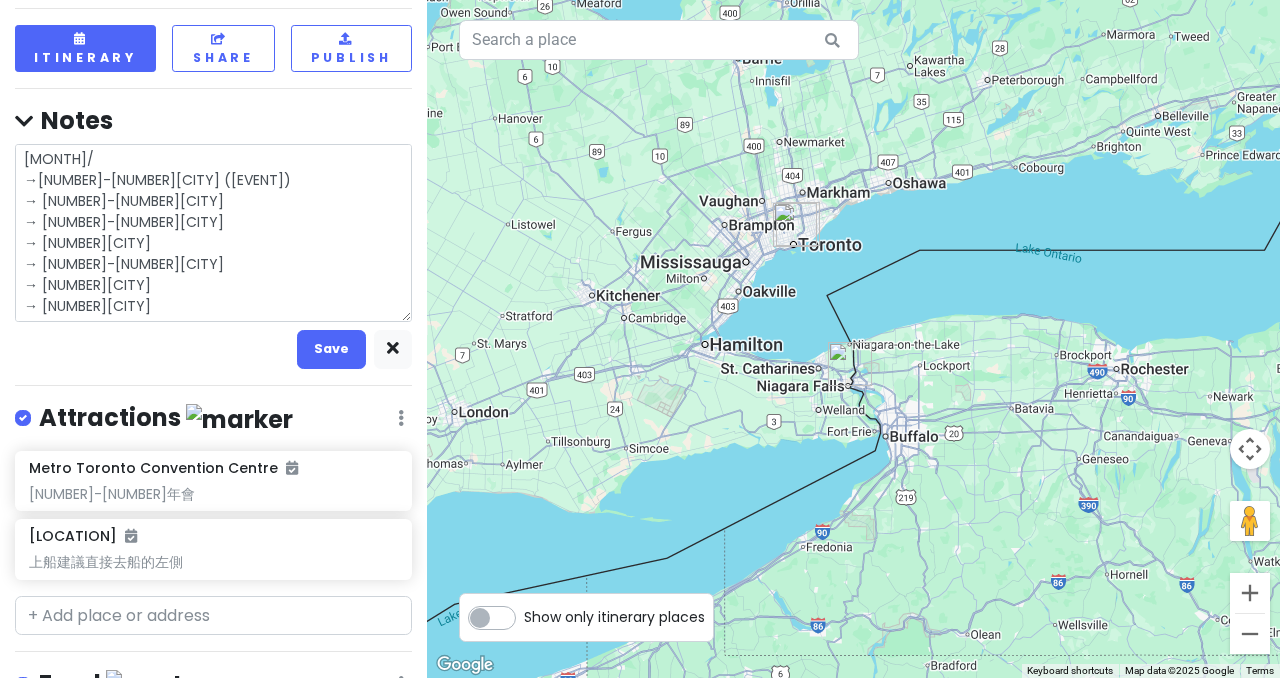 click on "[MONTH]/
→[NUMBER]-[NUMBER][CITY] ([EVENT])
→ [NUMBER]-[NUMBER][CITY]
→ [NUMBER]-[NUMBER][CITY]
→ [NUMBER][CITY]
→ [NUMBER]-[NUMBER][CITY]
→ [NUMBER][CITY]
→ [NUMBER][CITY]" at bounding box center (213, 232) 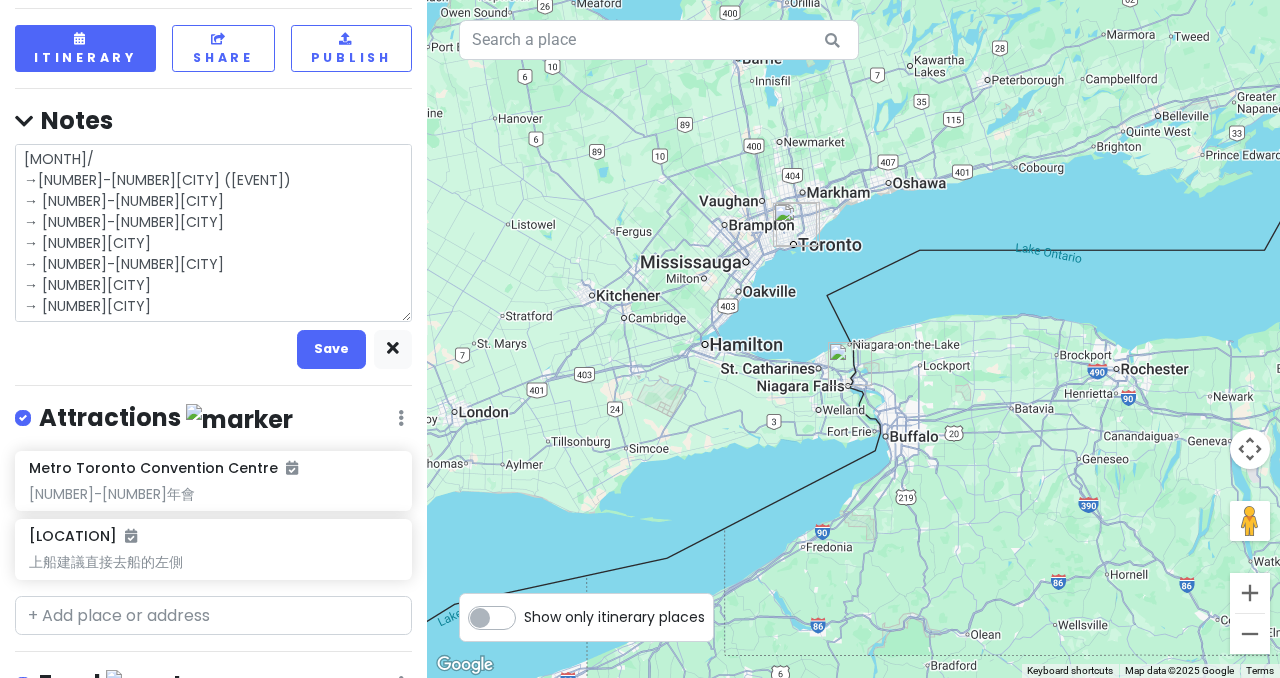type on "x" 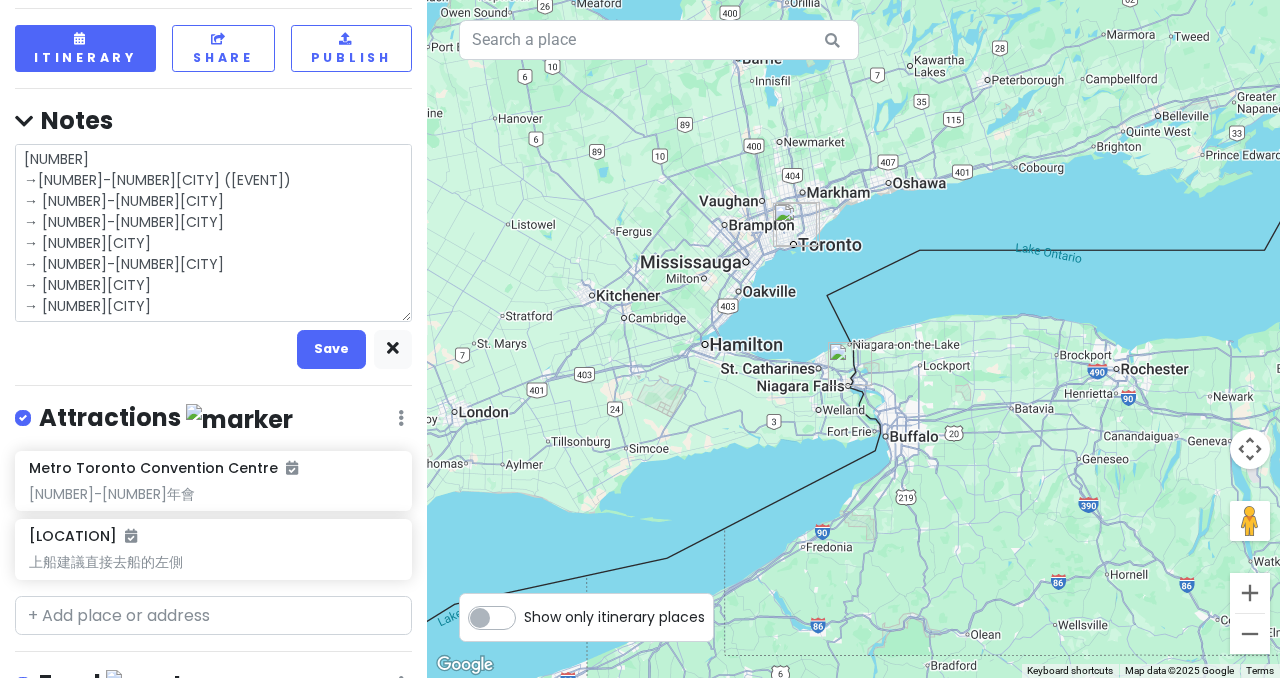 type on "x" 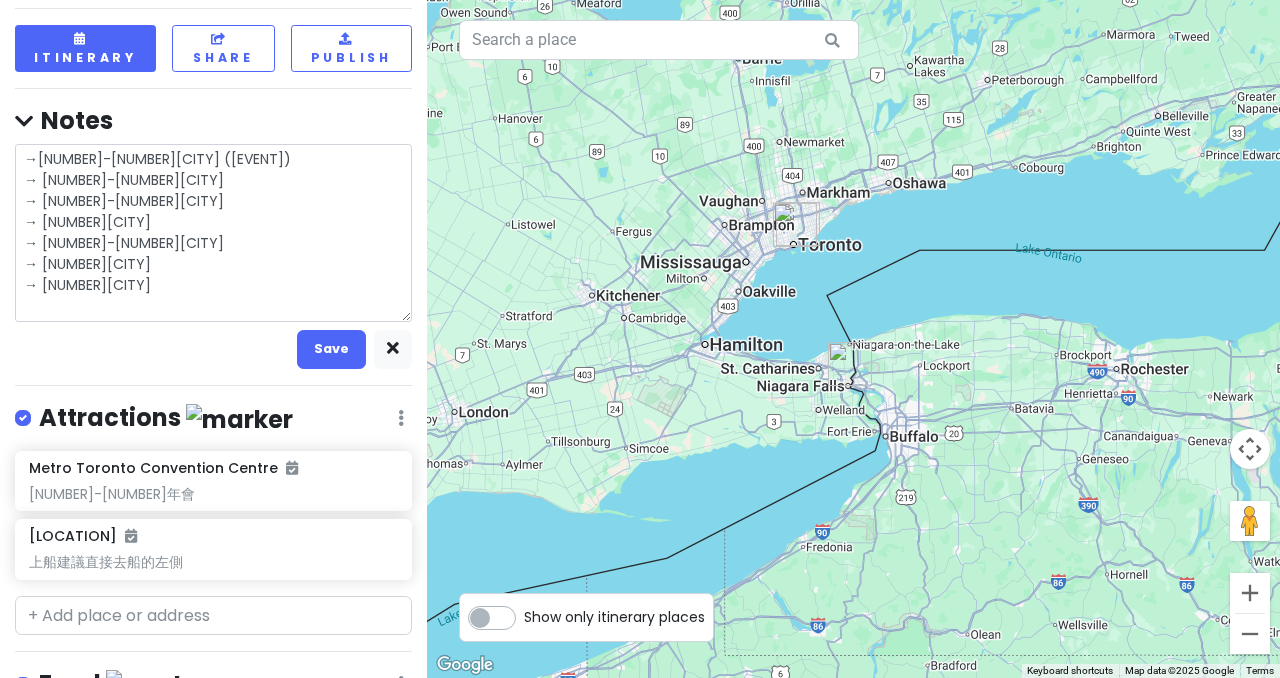 type on "x" 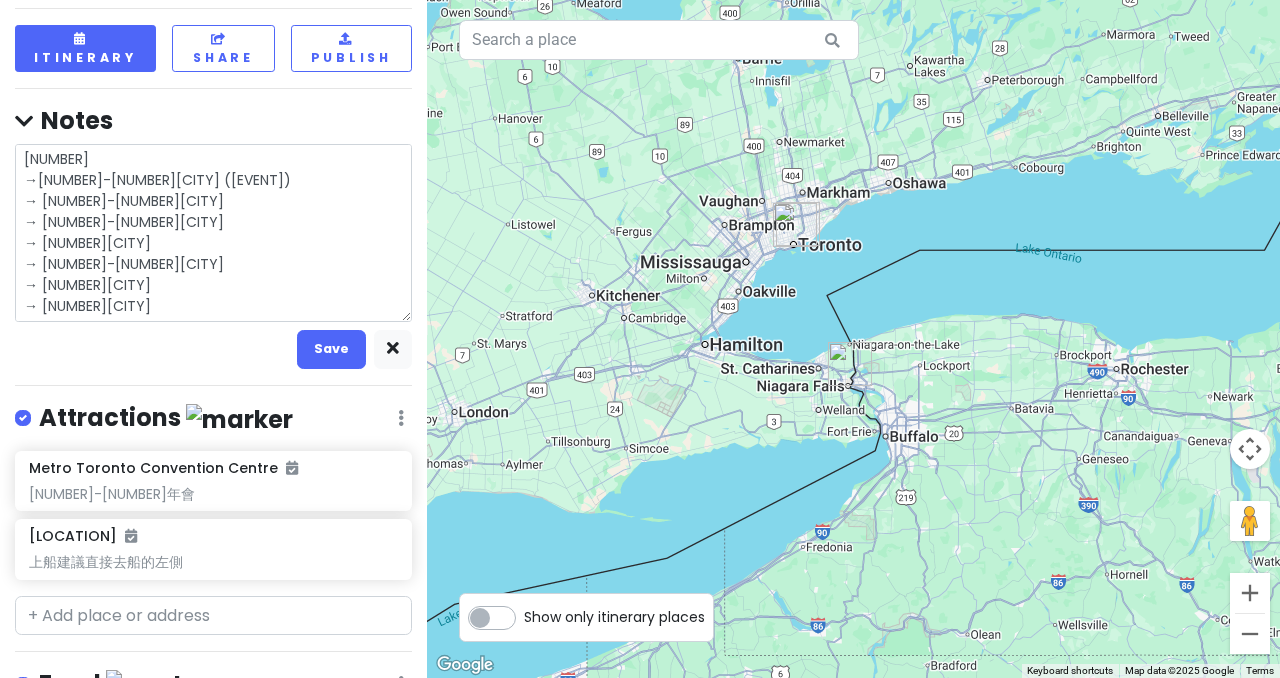 type on "x" 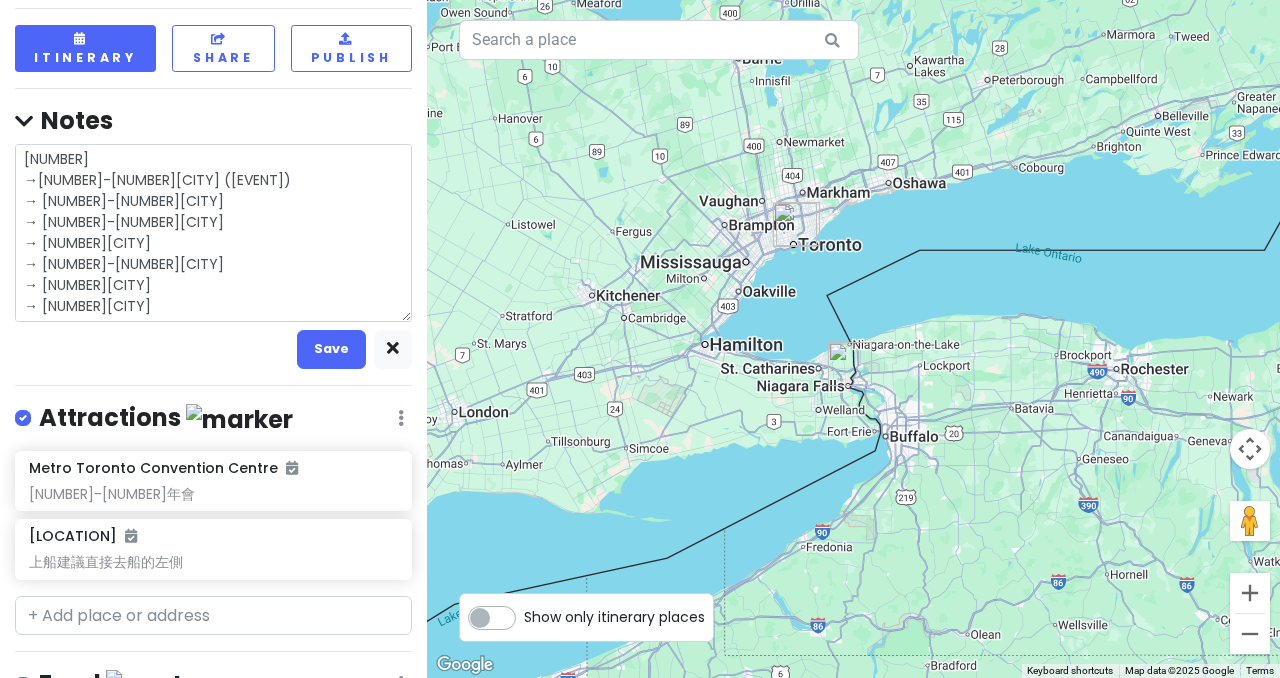 type on "x" 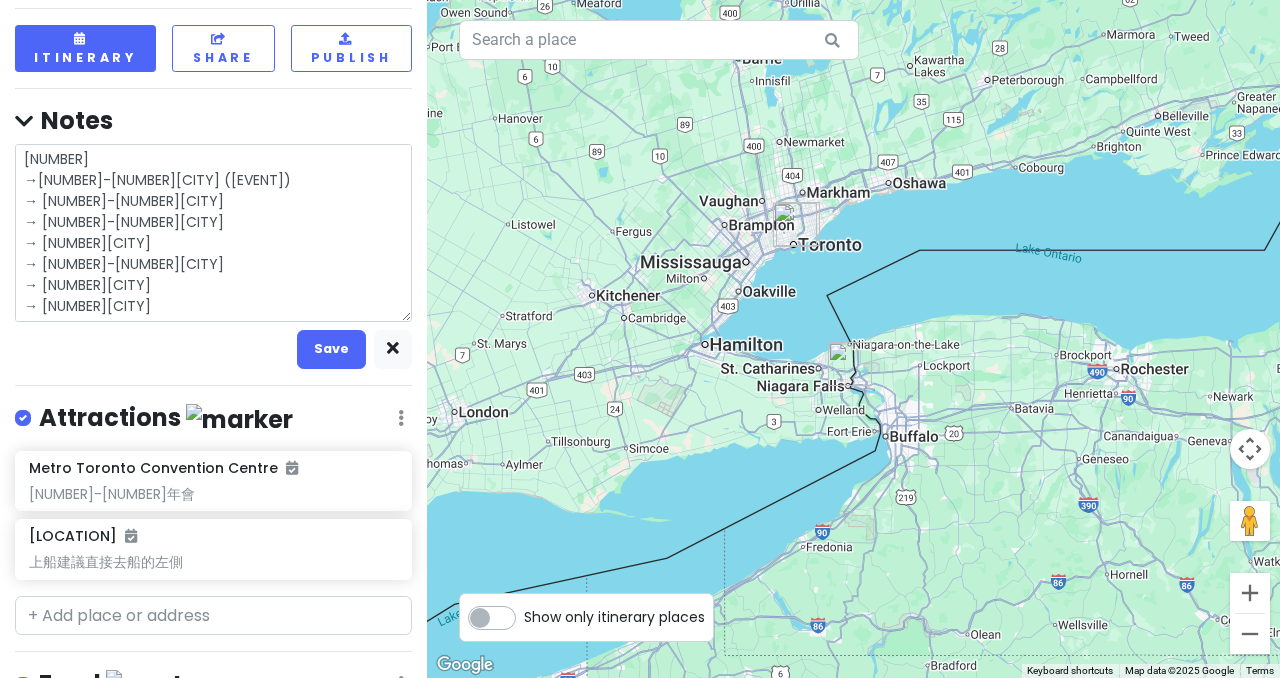 type on "x" 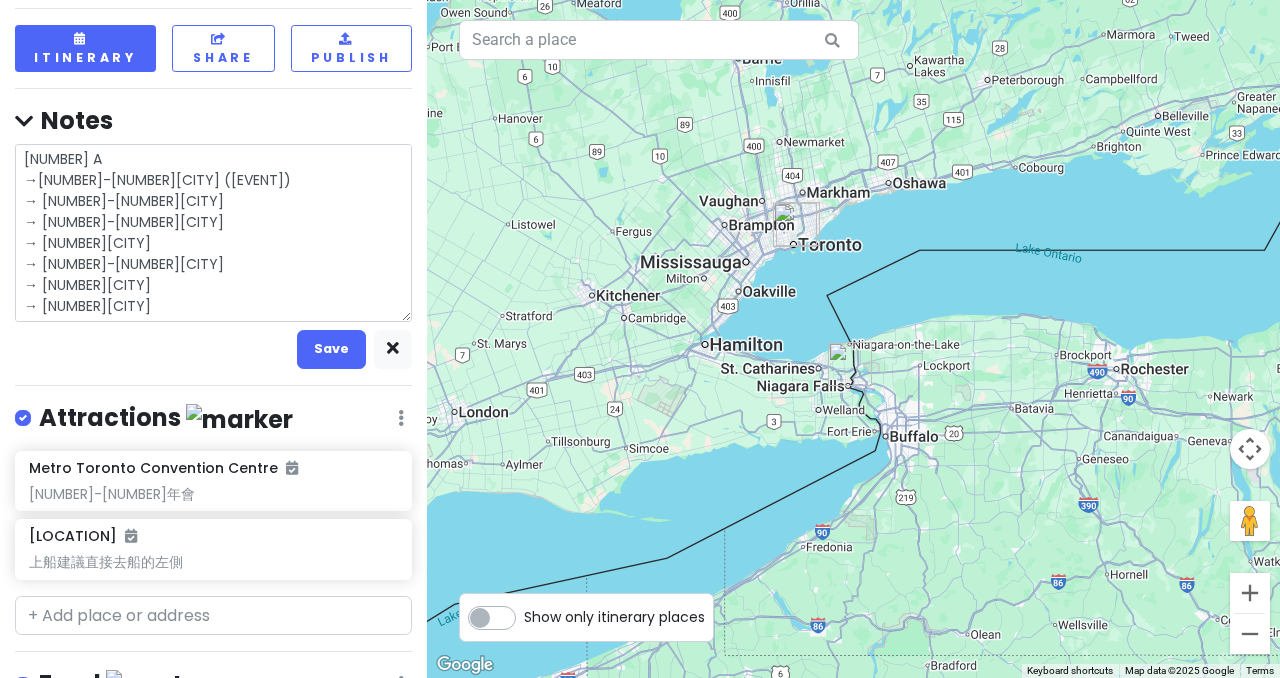 type on "x" 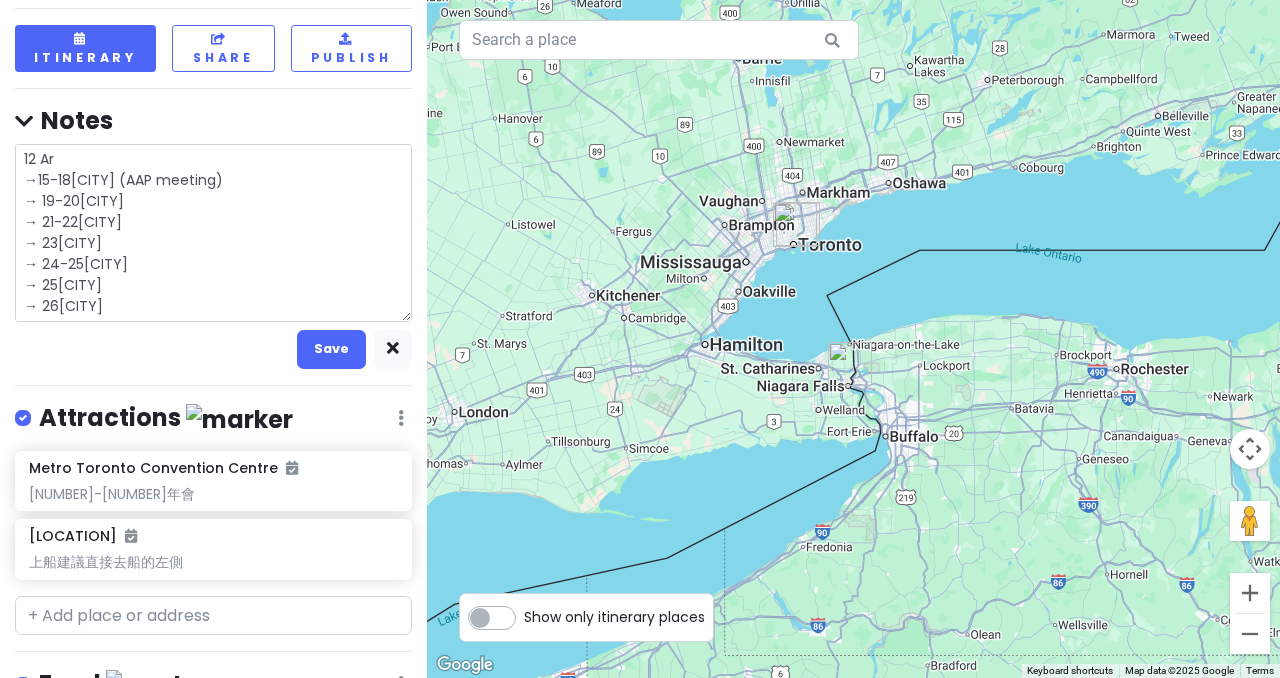 type on "x" 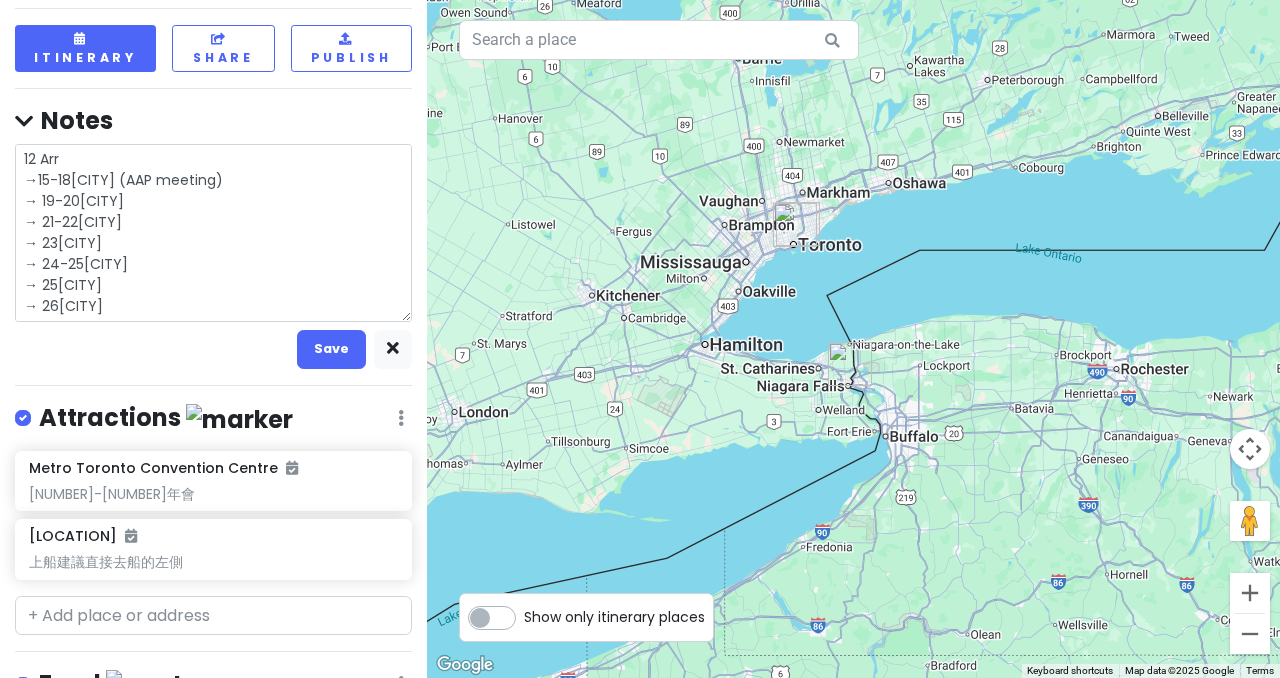 type on "x" 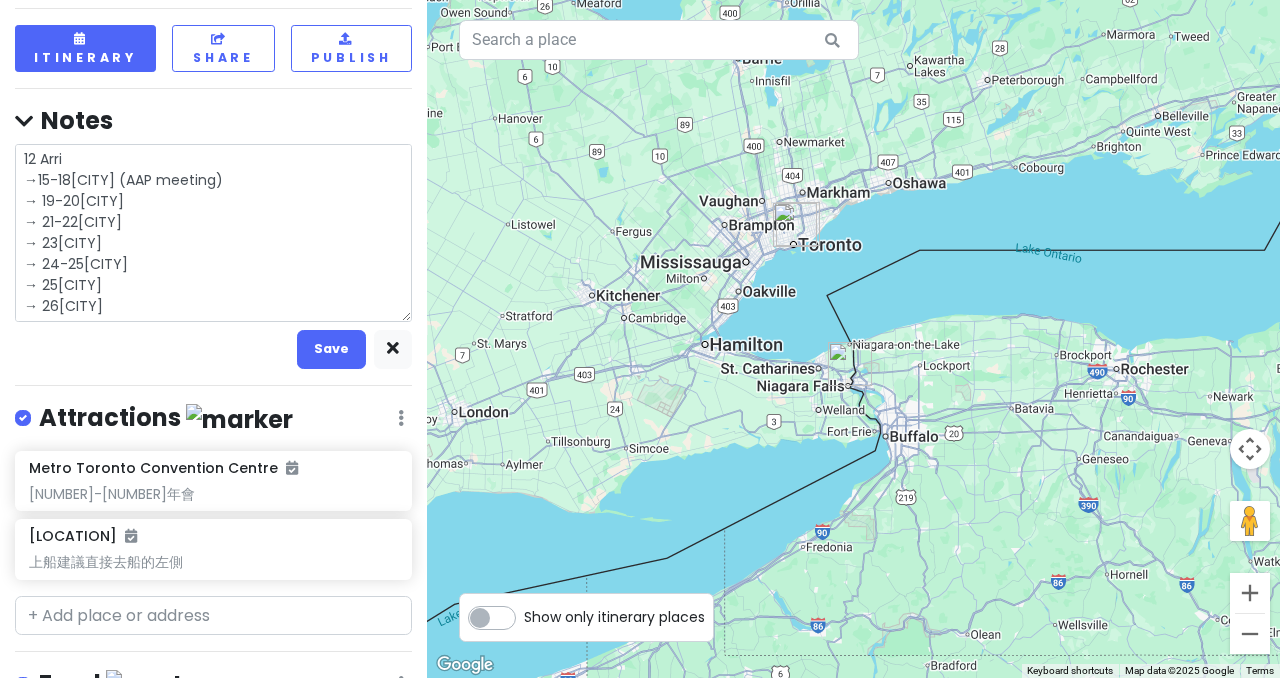 type on "x" 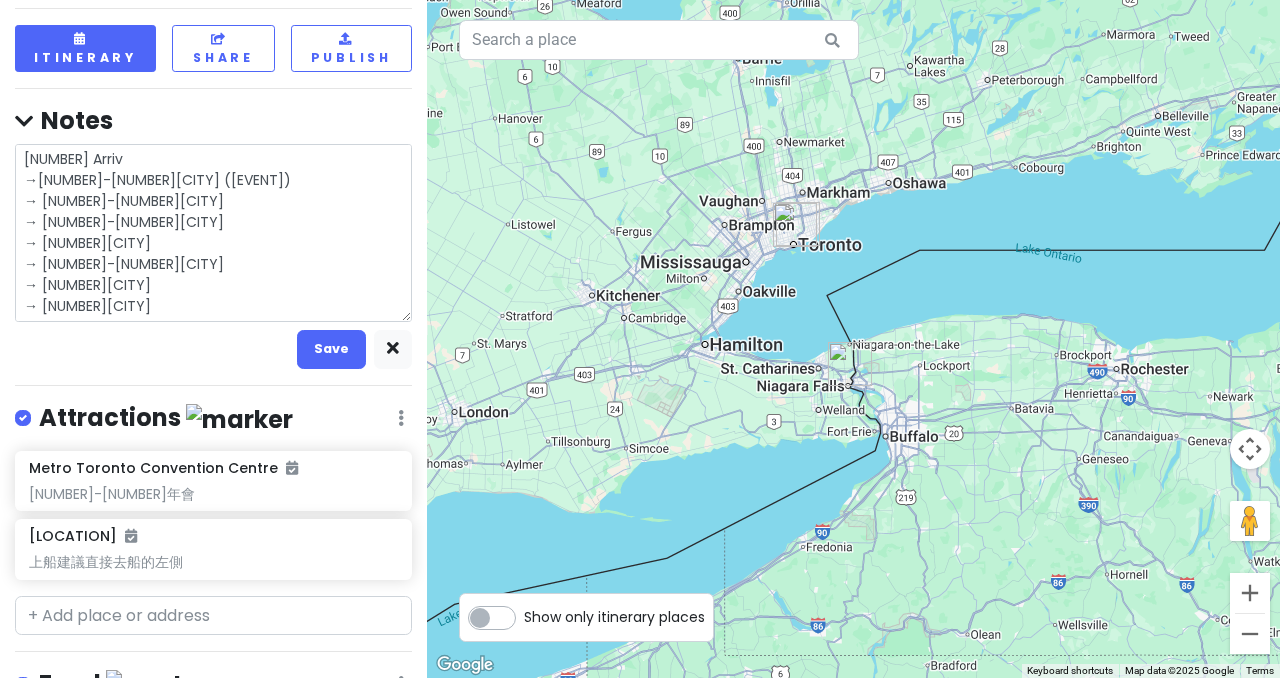 type on "x" 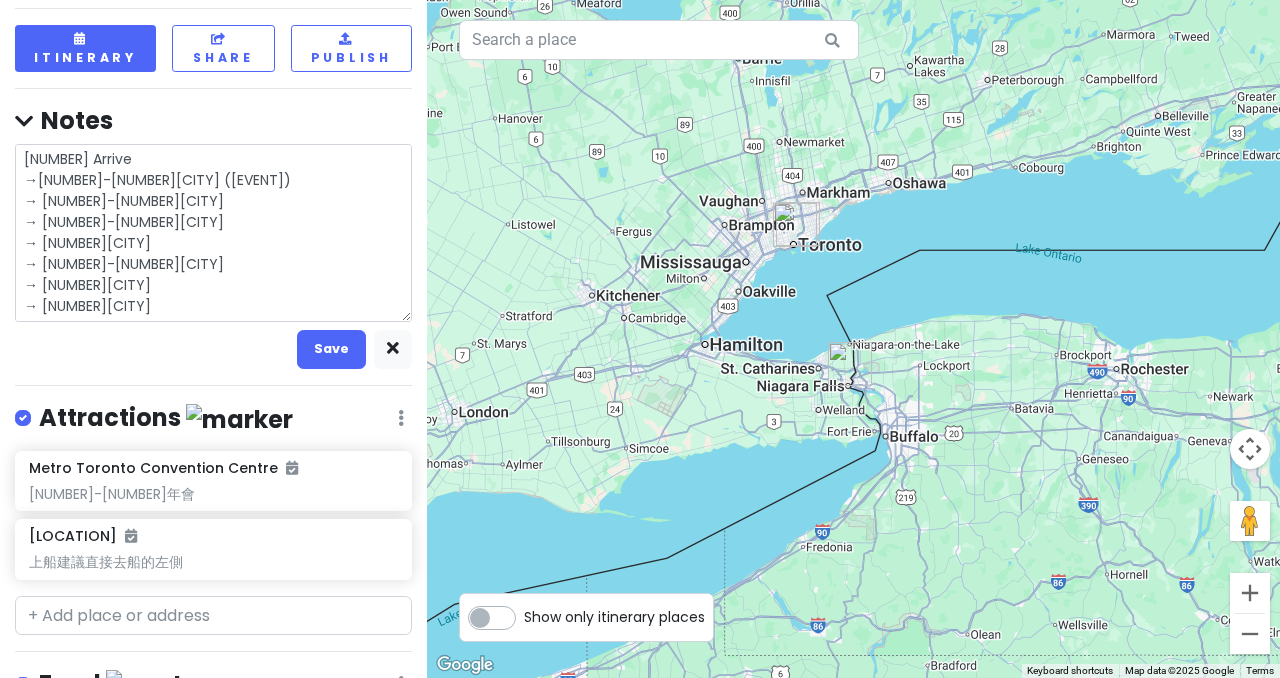 type on "x" 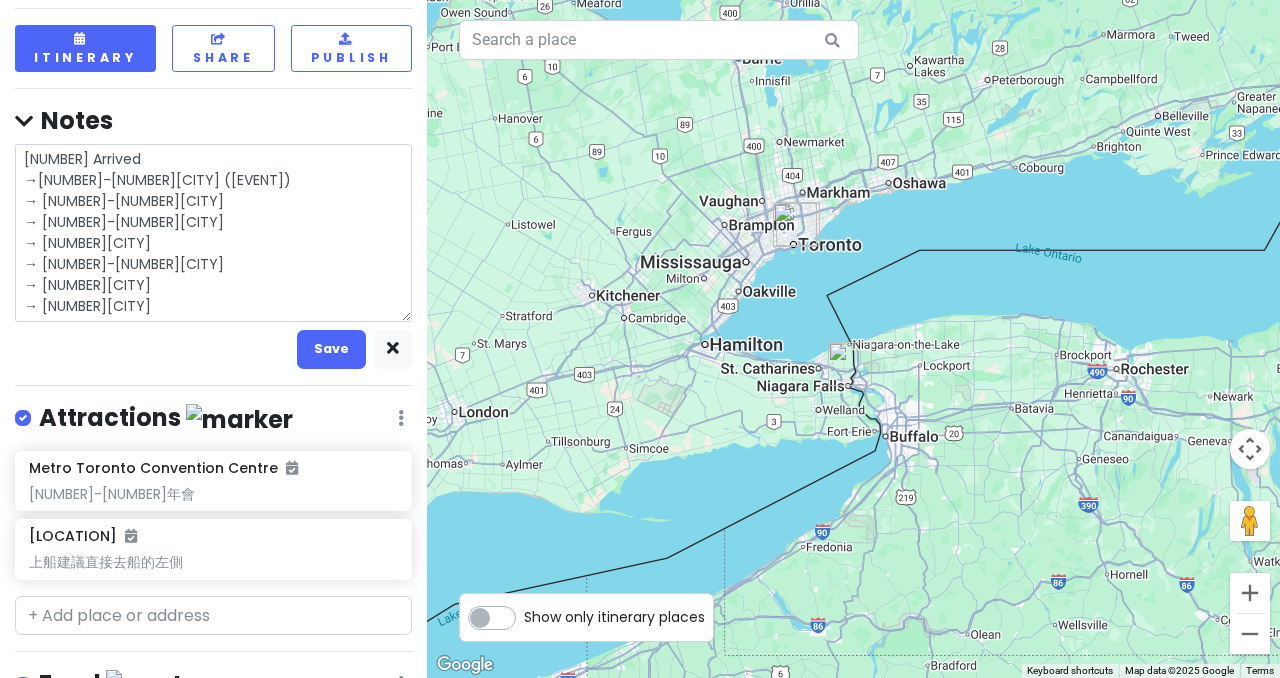 type on "x" 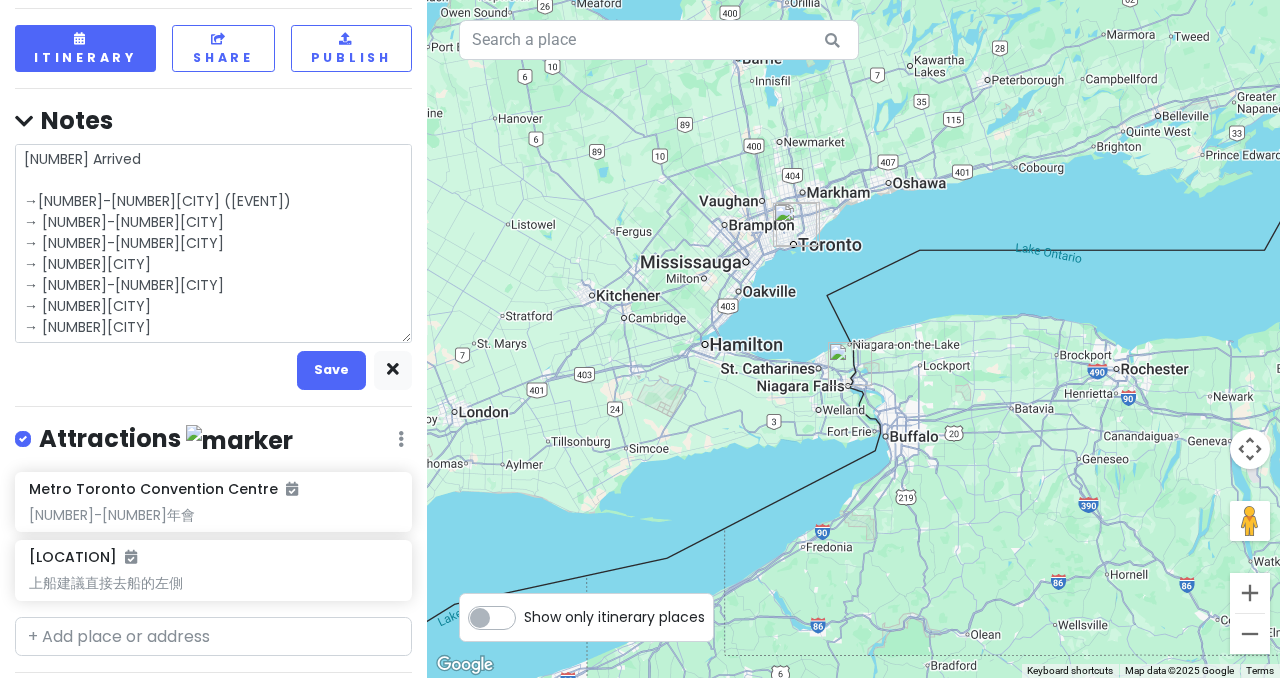 type on "x" 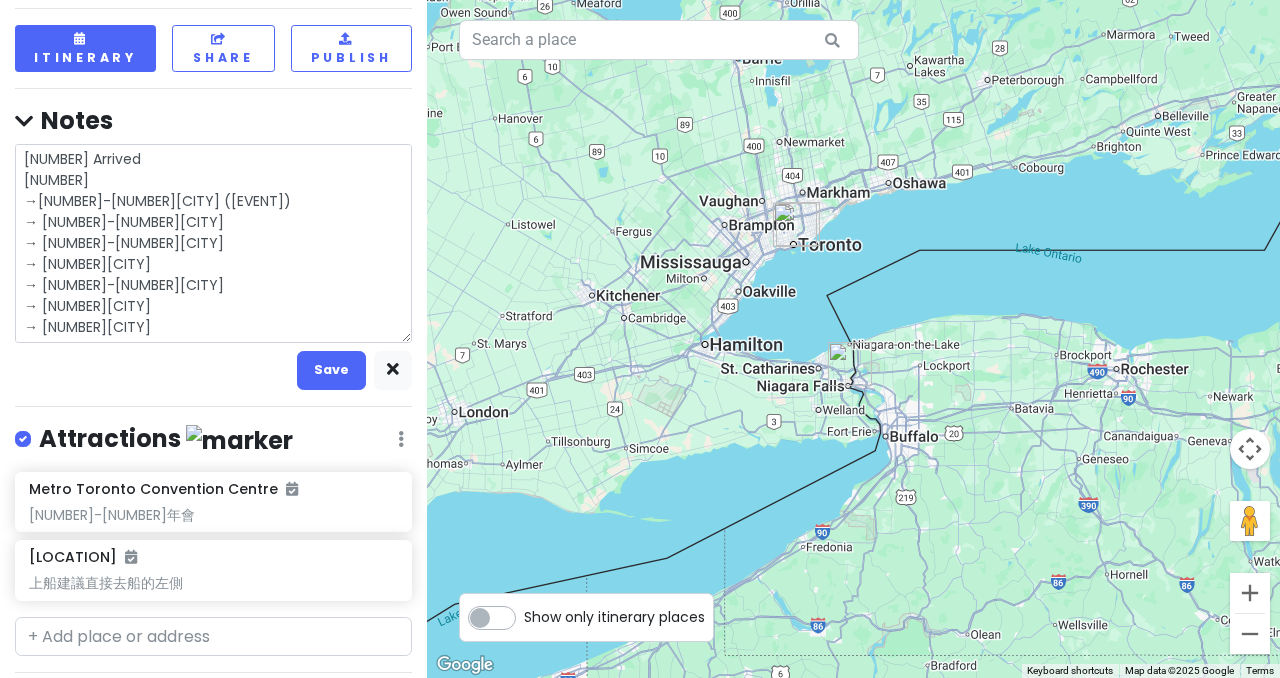 type on "x" 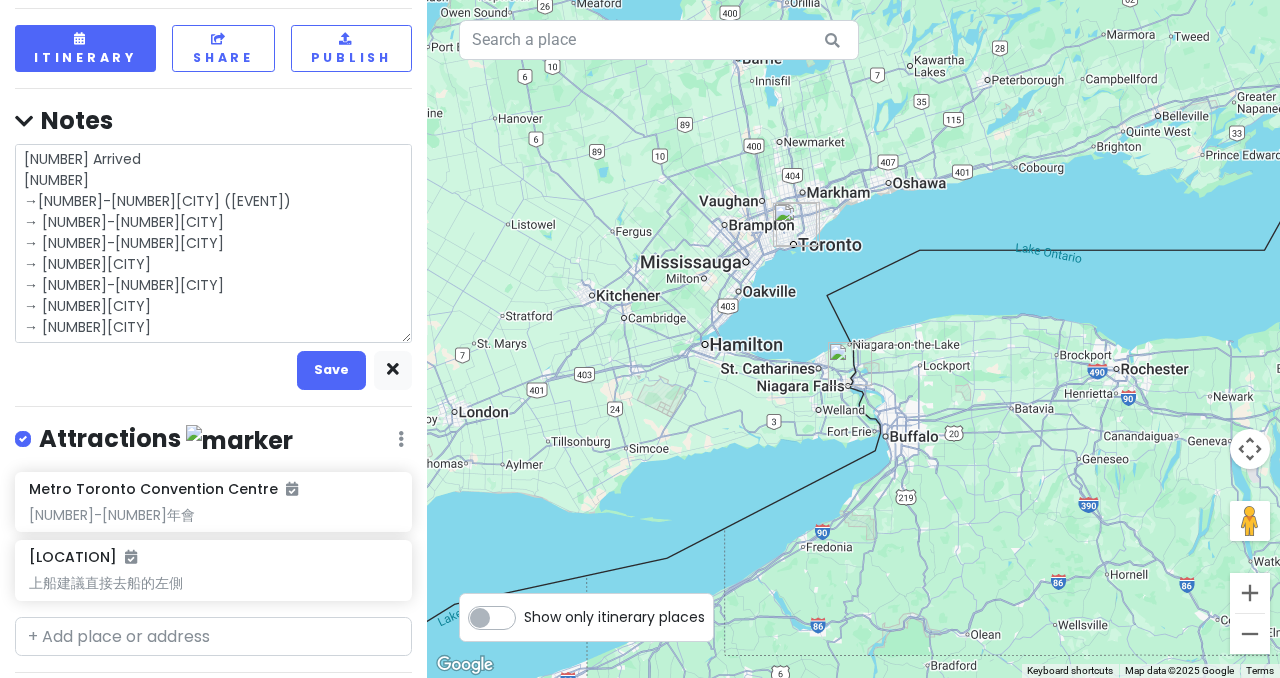 type on "x" 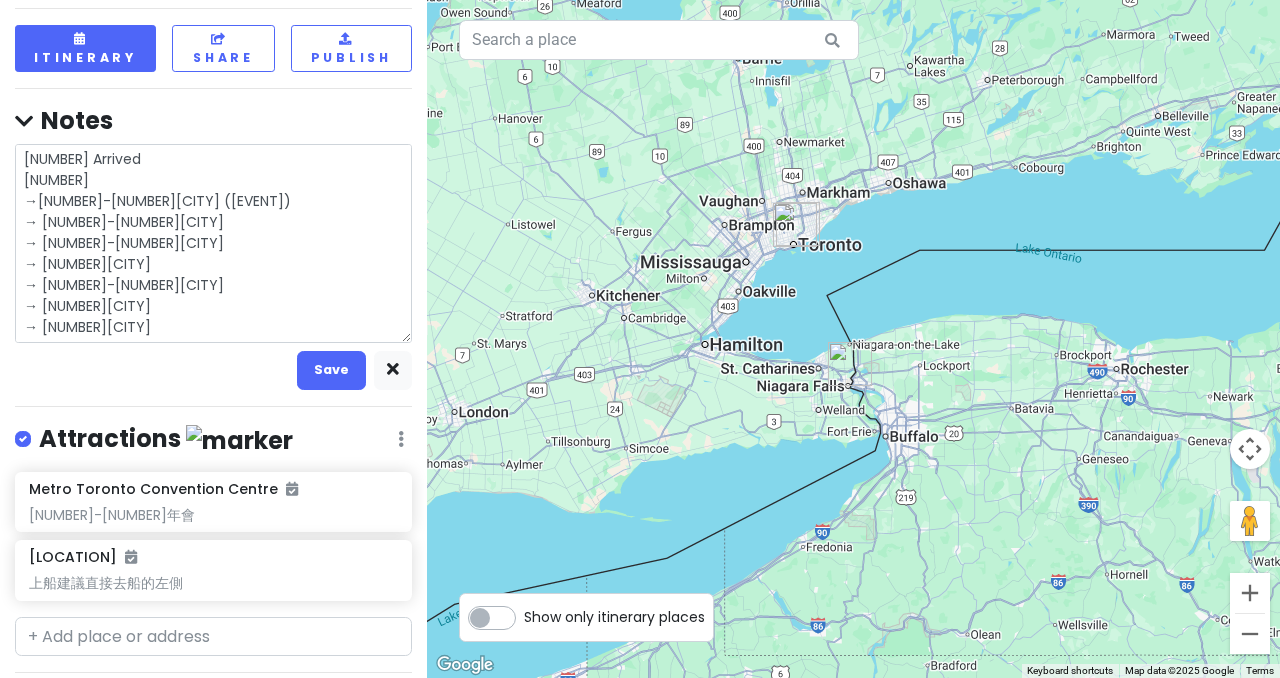 type on "x" 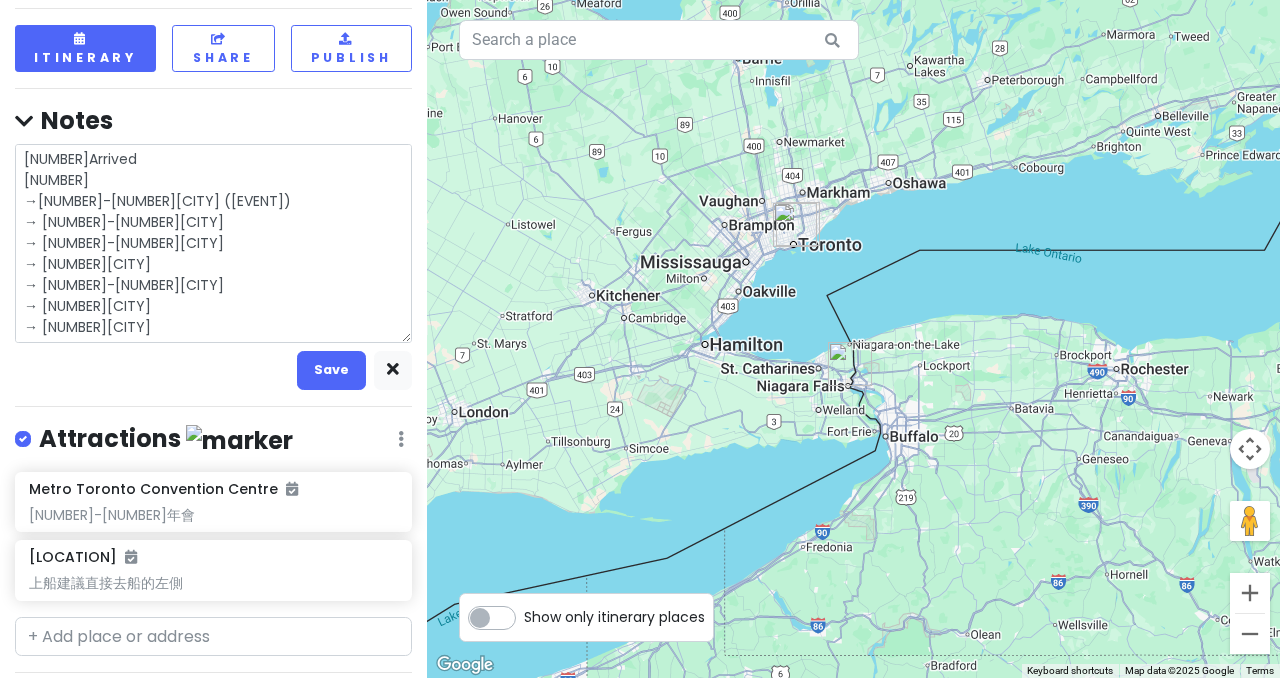 click on "[NUMBER]Arrived
[NUMBER]
→[NUMBER]-[NUMBER][CITY] ([EVENT])
→ [NUMBER]-[NUMBER][CITY]
→ [NUMBER]-[NUMBER][CITY]
→ [NUMBER][CITY]
→ [NUMBER]-[NUMBER][CITY]
→ [NUMBER][CITY]
→ [NUMBER][CITY]" at bounding box center (213, 243) 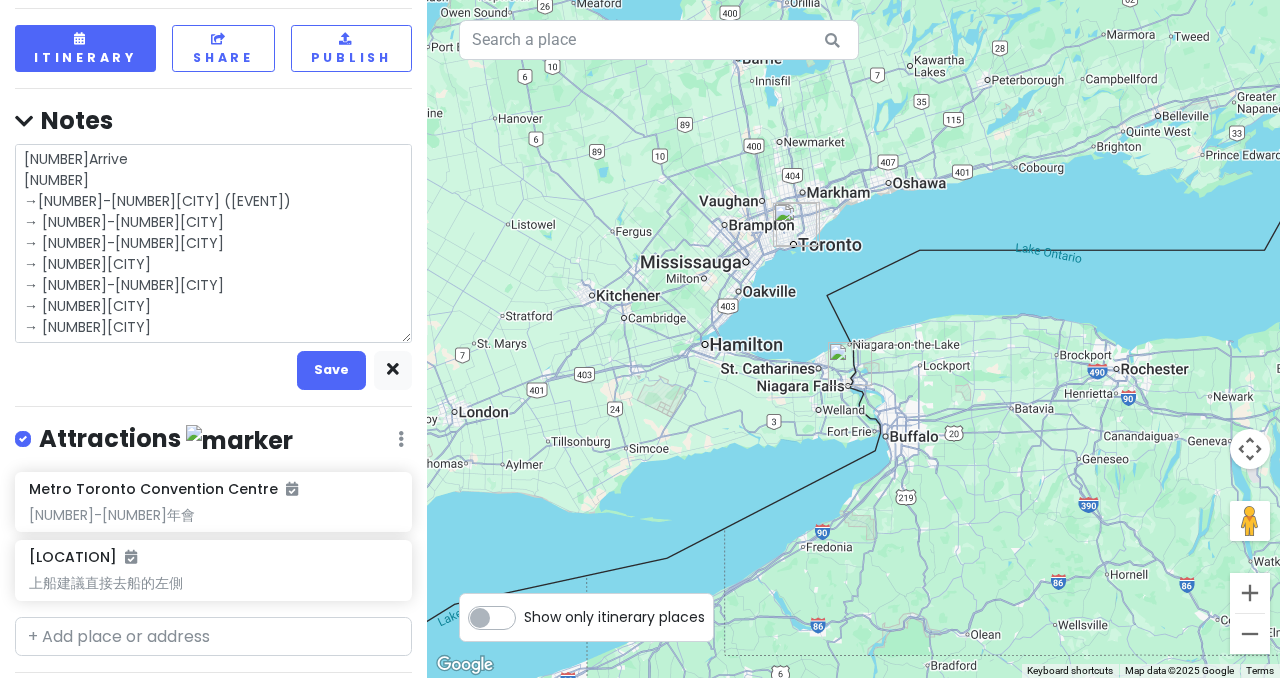click on "[NUMBER]Arrive
[NUMBER]
→[NUMBER]-[NUMBER][CITY] ([EVENT])
→ [NUMBER]-[NUMBER][CITY]
→ [NUMBER]-[NUMBER][CITY]
→ [NUMBER][CITY]
→ [NUMBER]-[NUMBER][CITY]
→ [NUMBER][CITY]
→ [NUMBER][CITY]" at bounding box center [213, 243] 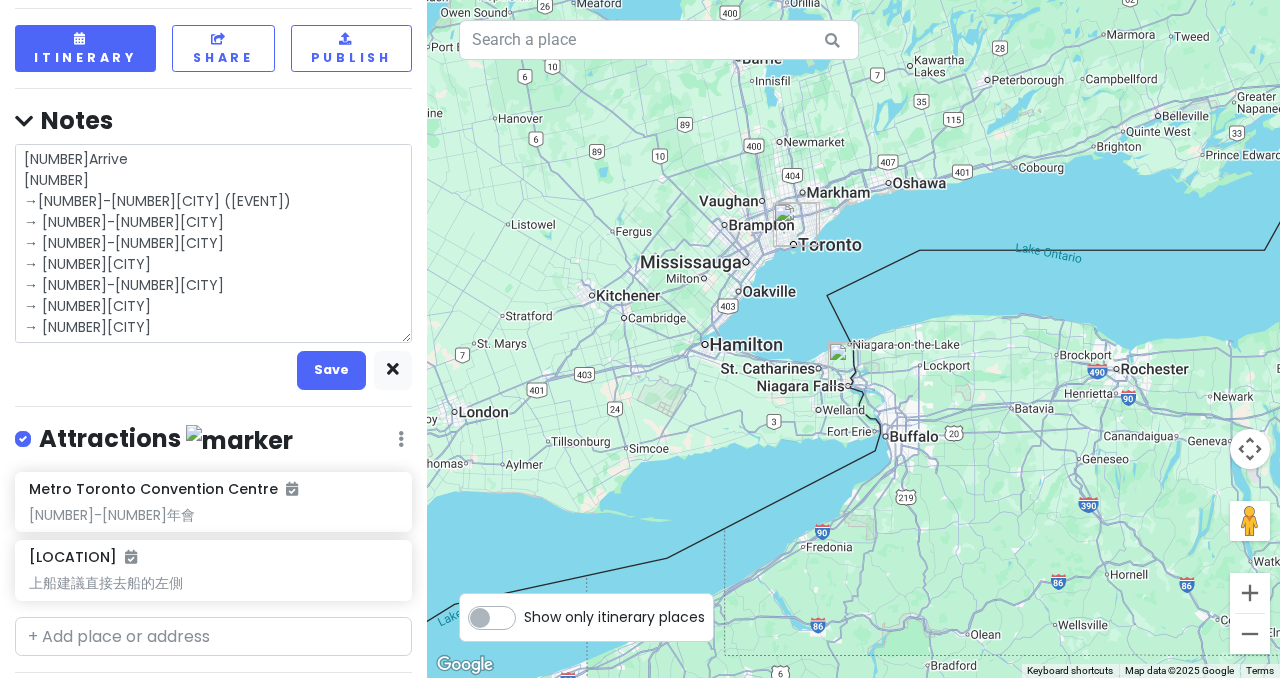 type on "x" 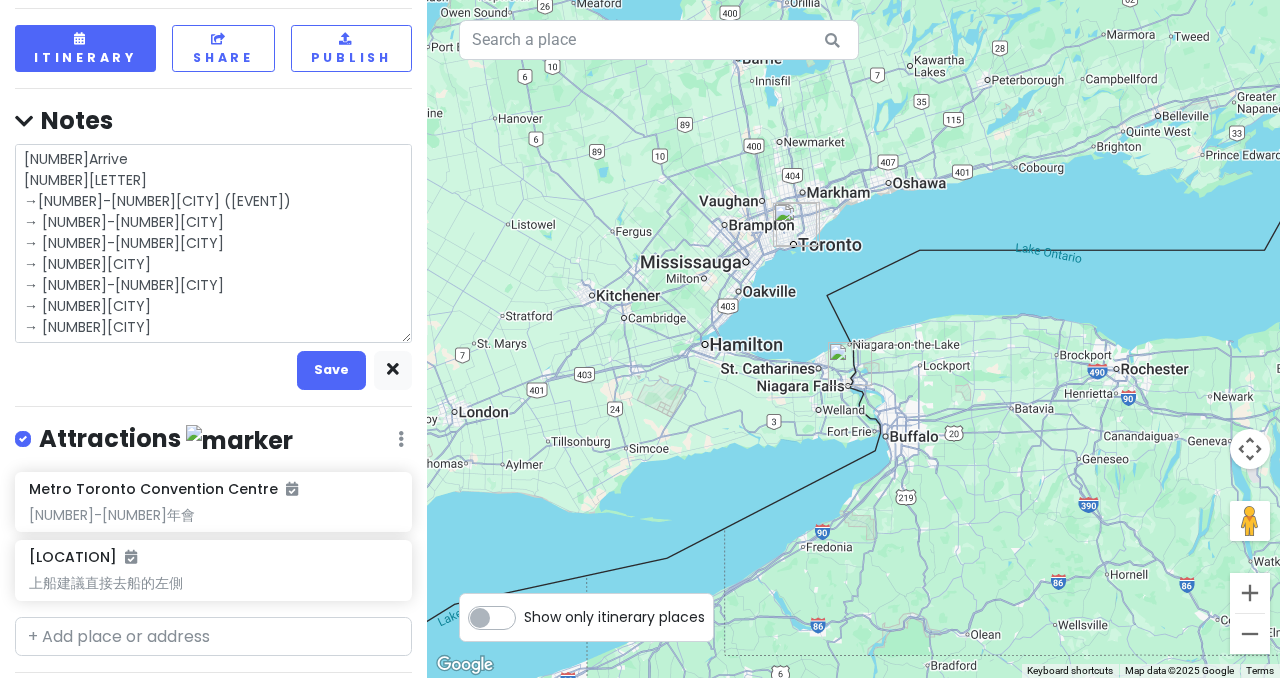 type on "x" 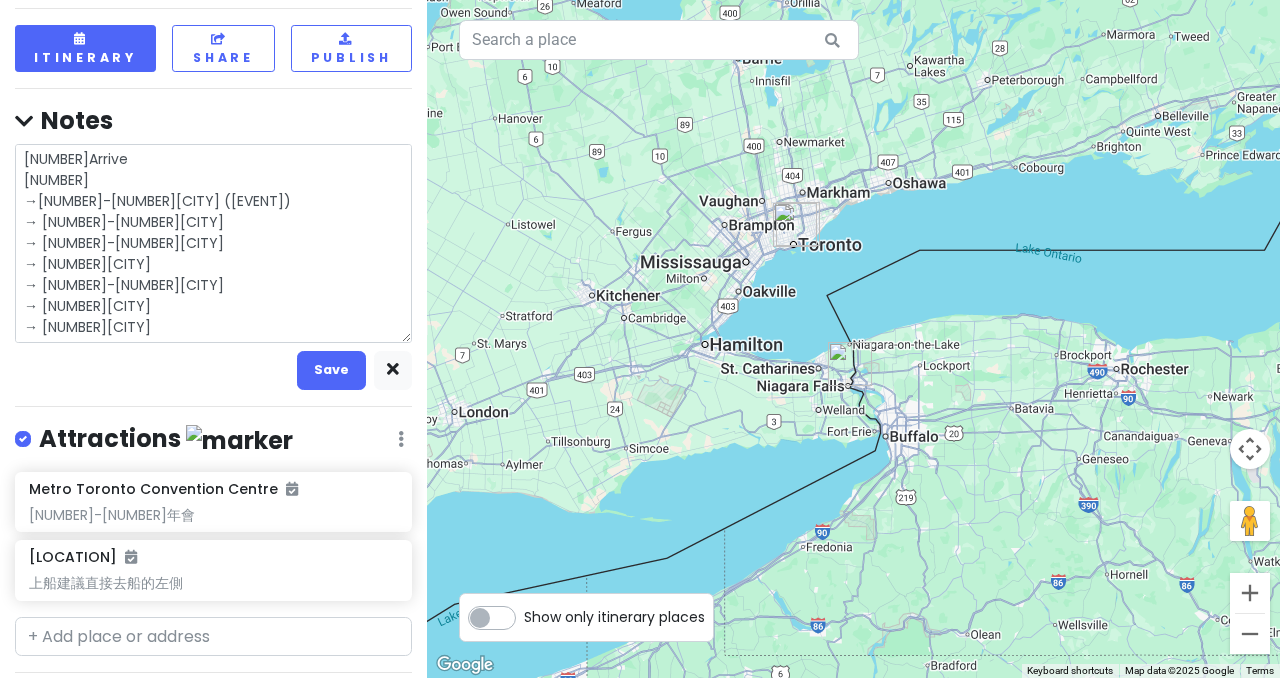 type on "x" 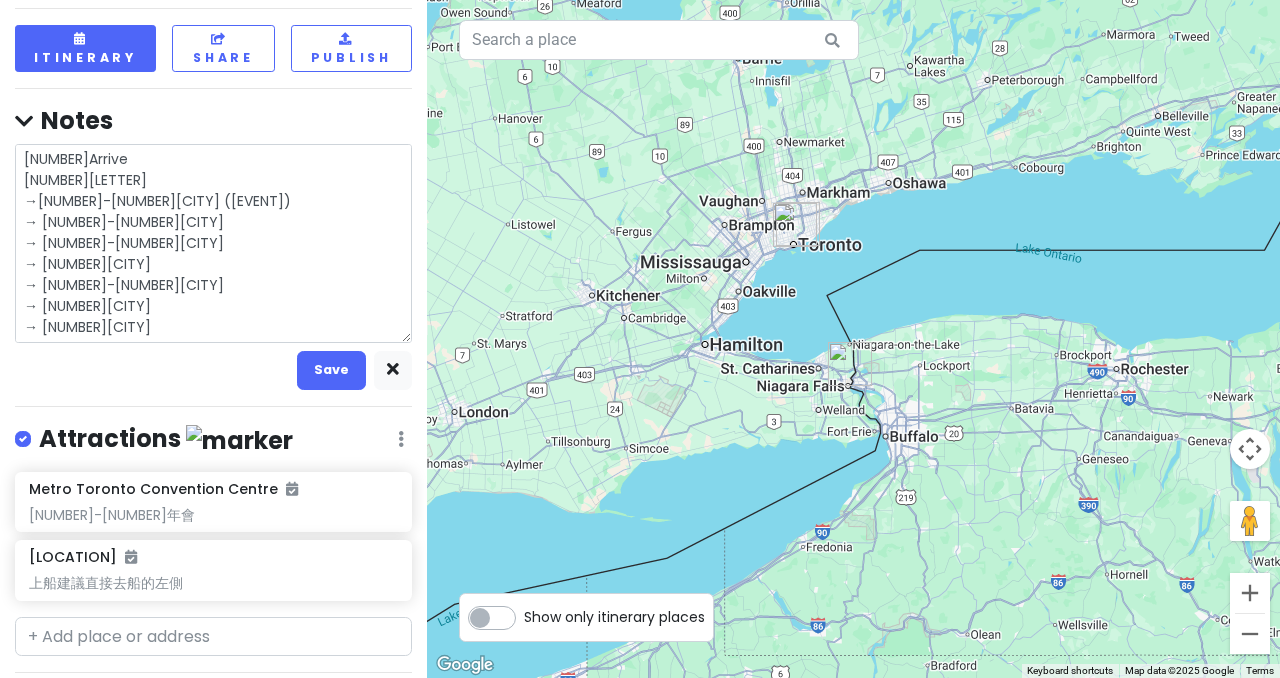 type on "x" 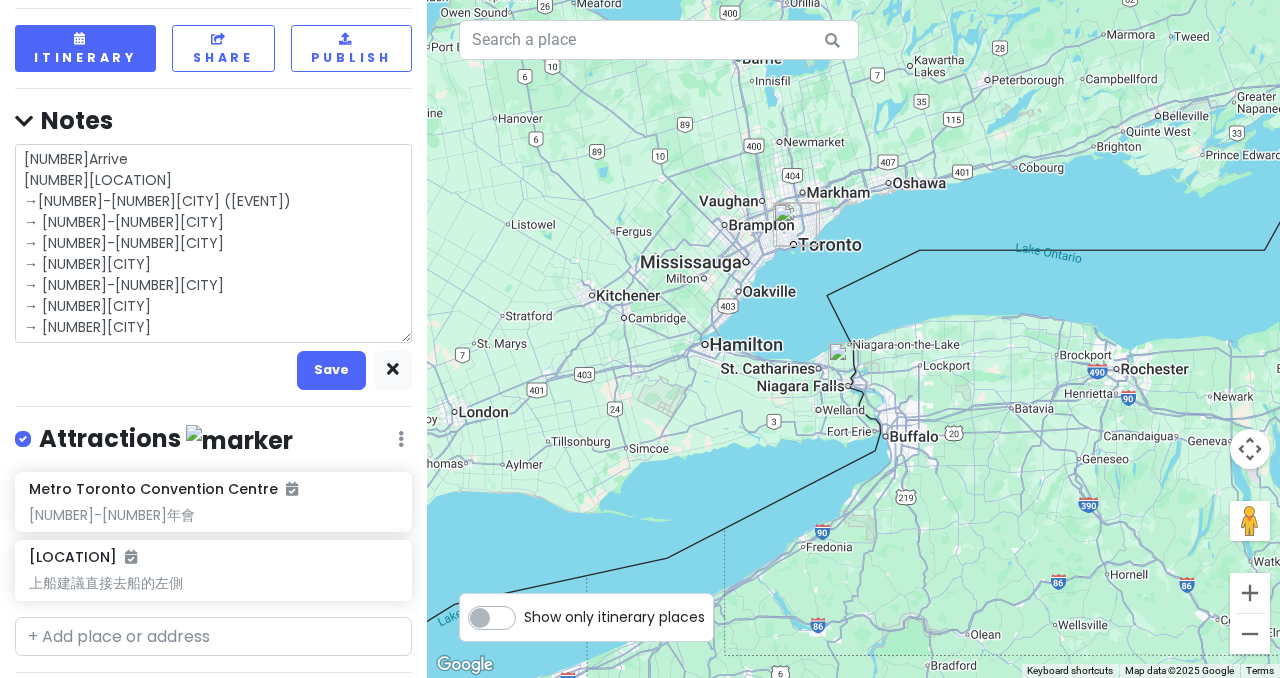 type on "x" 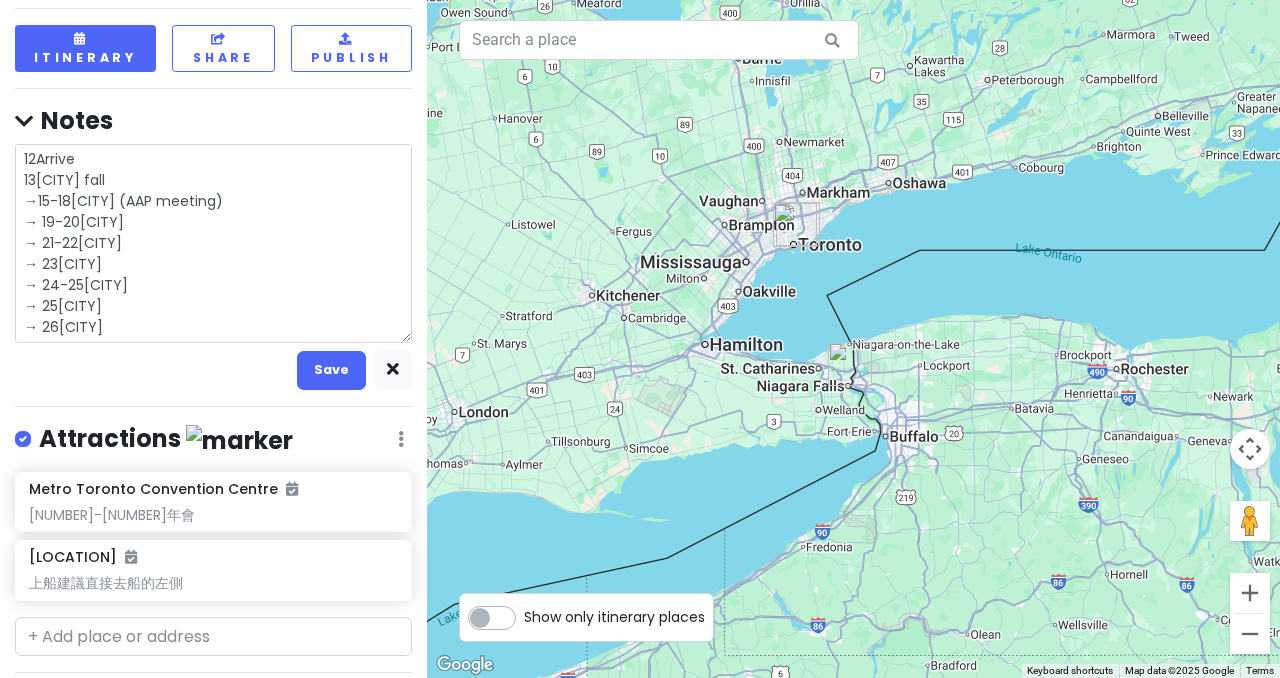 type on "x" 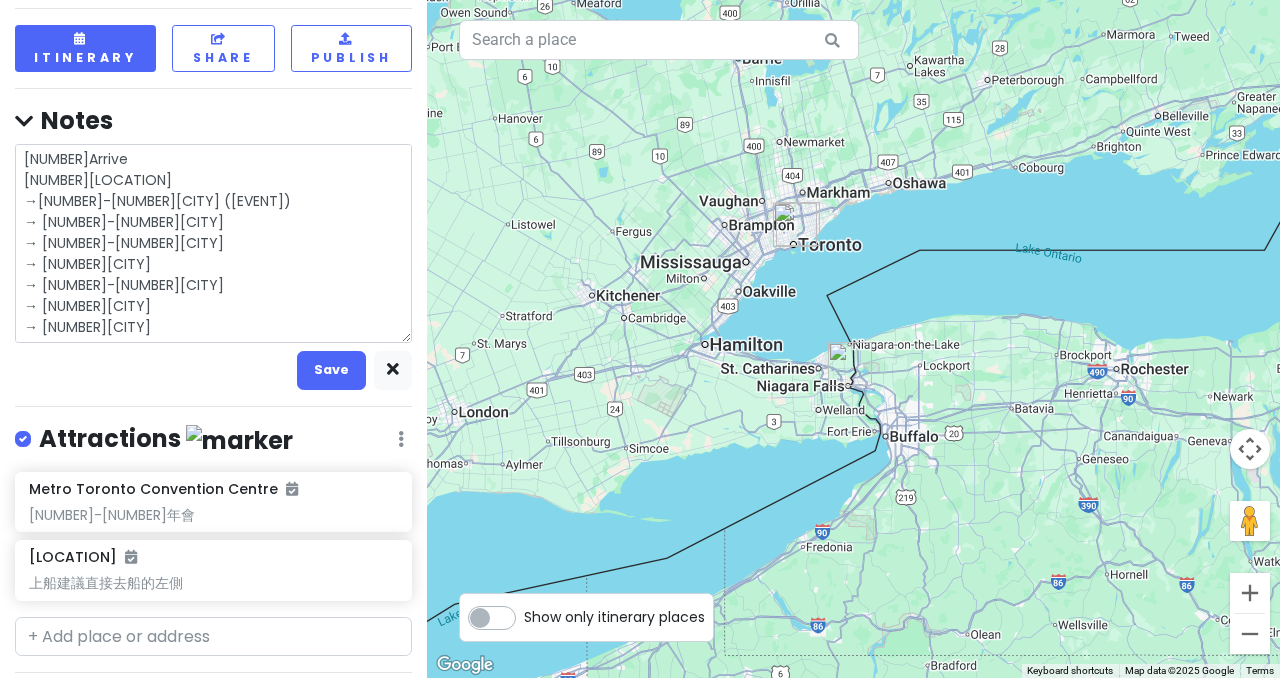 type on "x" 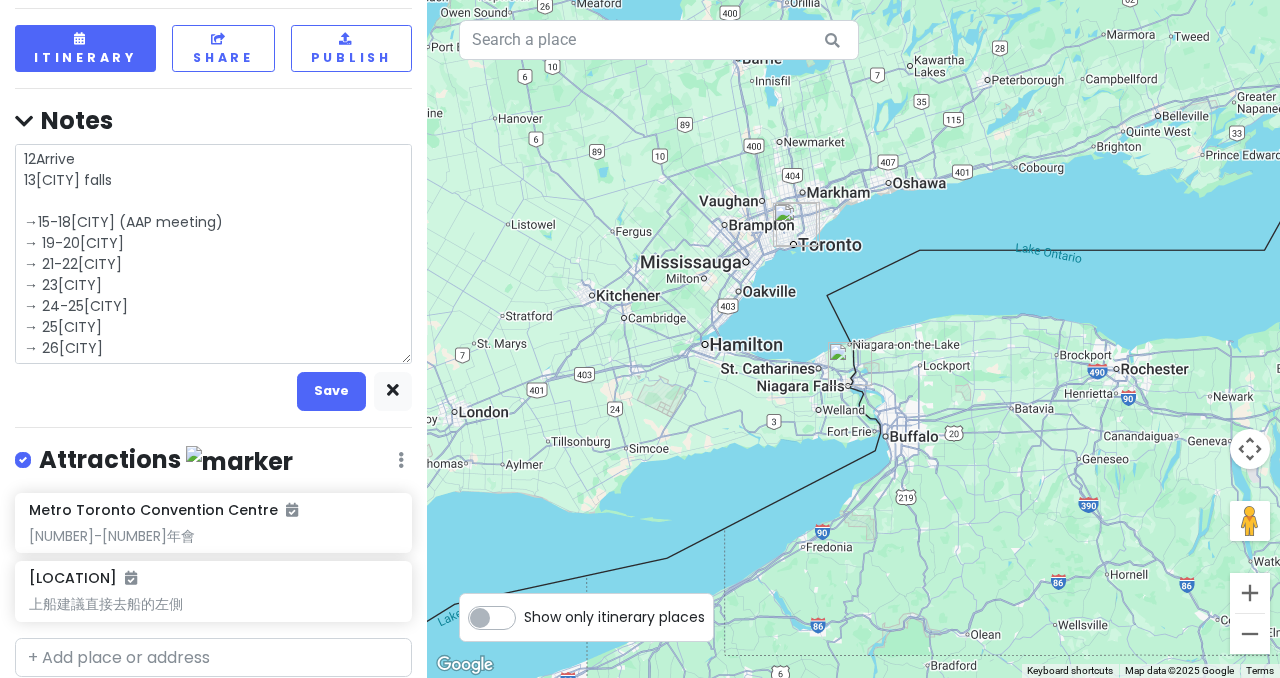 type on "x" 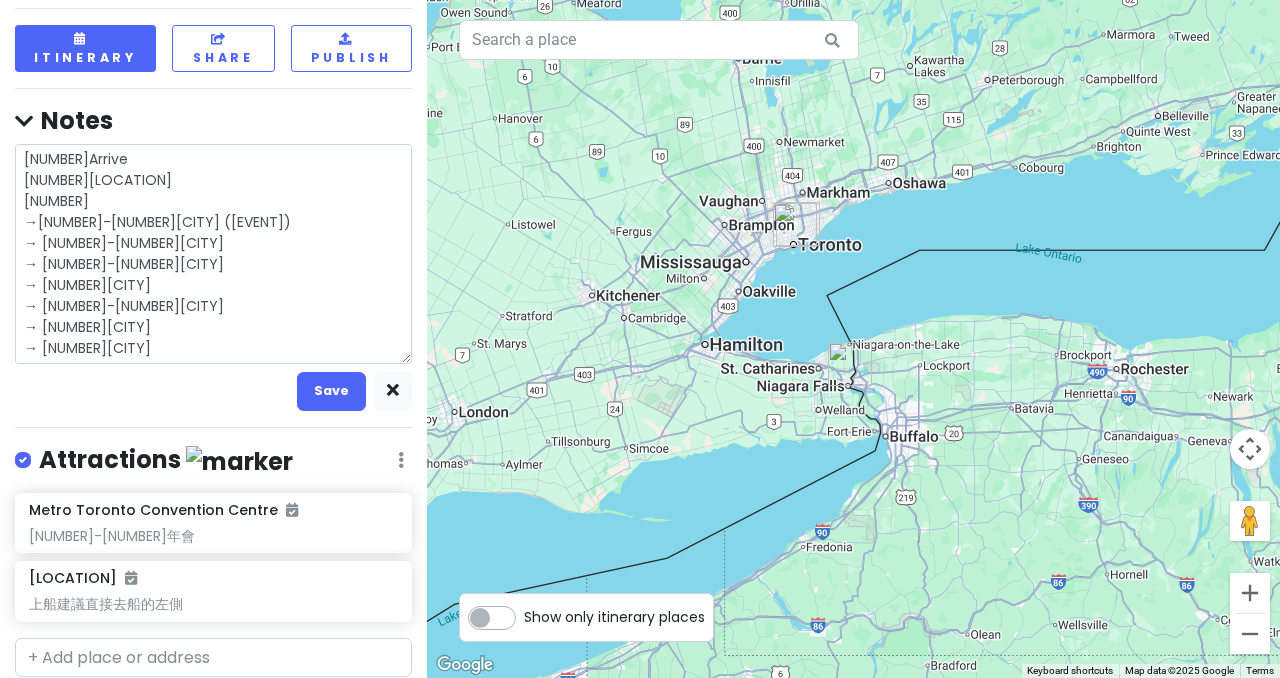 type on "x" 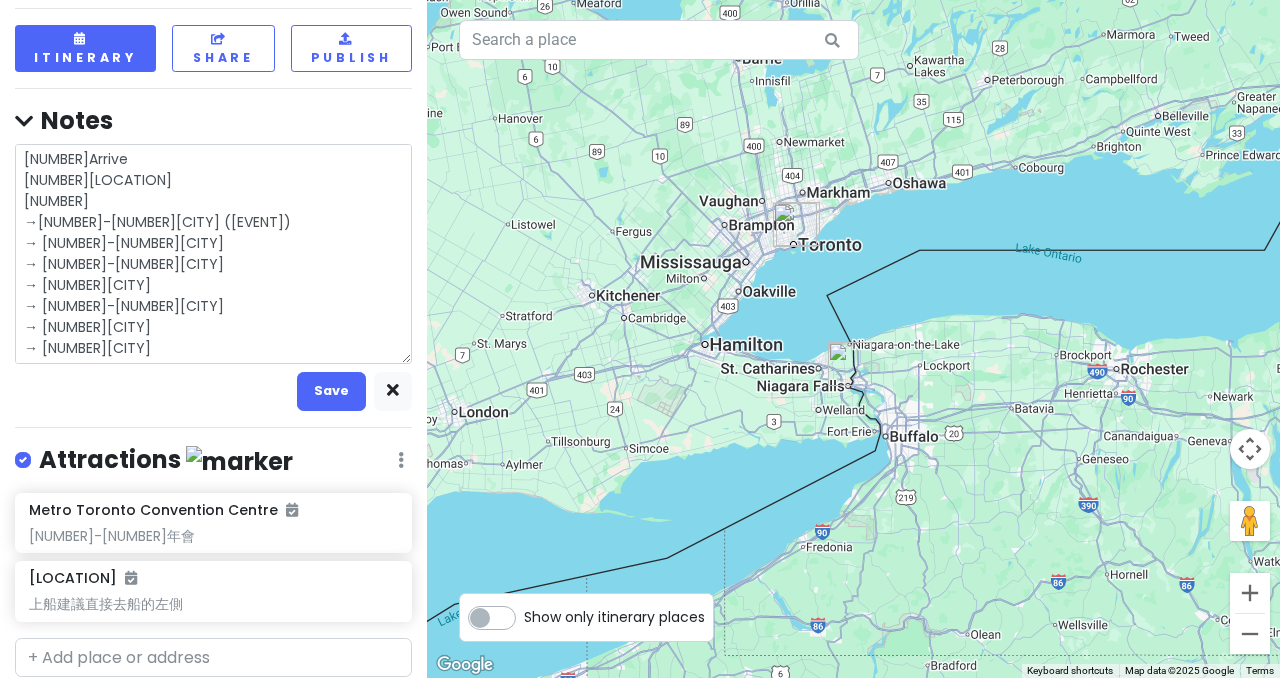 click on "[NUMBER]Arrive
[NUMBER][LOCATION]
[NUMBER]
→[NUMBER]-[NUMBER][CITY] ([EVENT])
→ [NUMBER]-[NUMBER][CITY]
→ [NUMBER]-[NUMBER][CITY]
→ [NUMBER][CITY]
→ [NUMBER]-[NUMBER][CITY]
→ [NUMBER][CITY]
→ [NUMBER][CITY]" at bounding box center (213, 253) 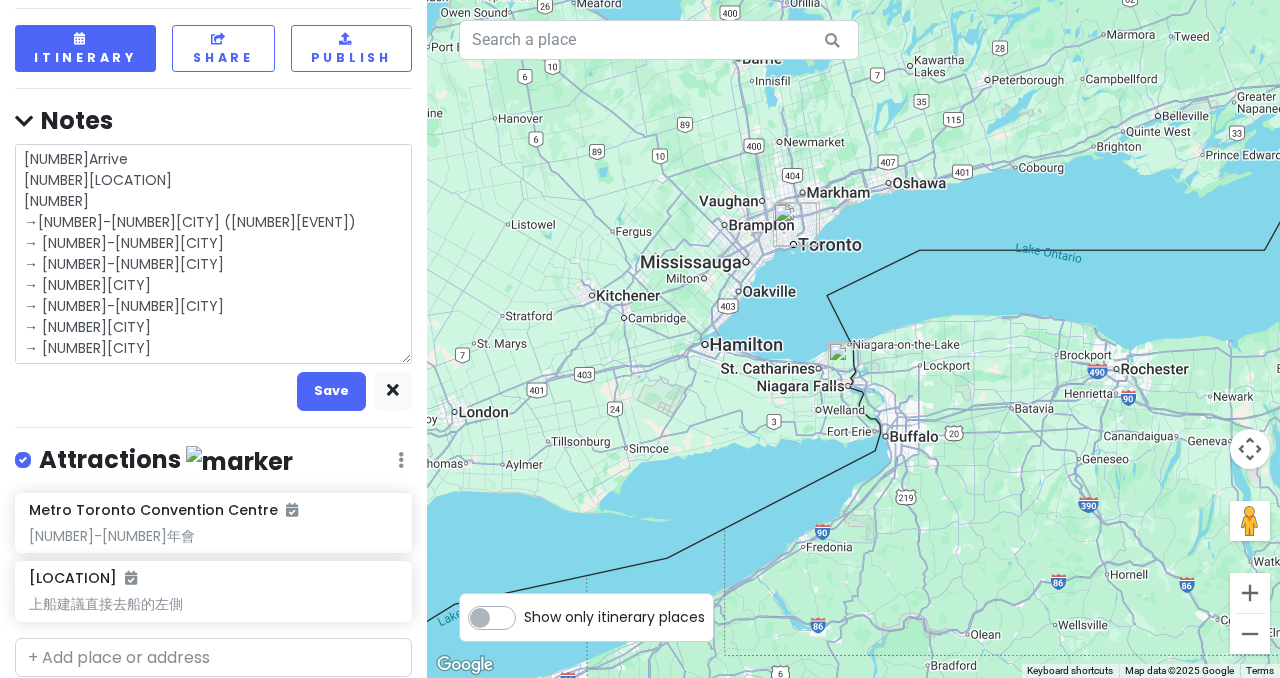 type on "x" 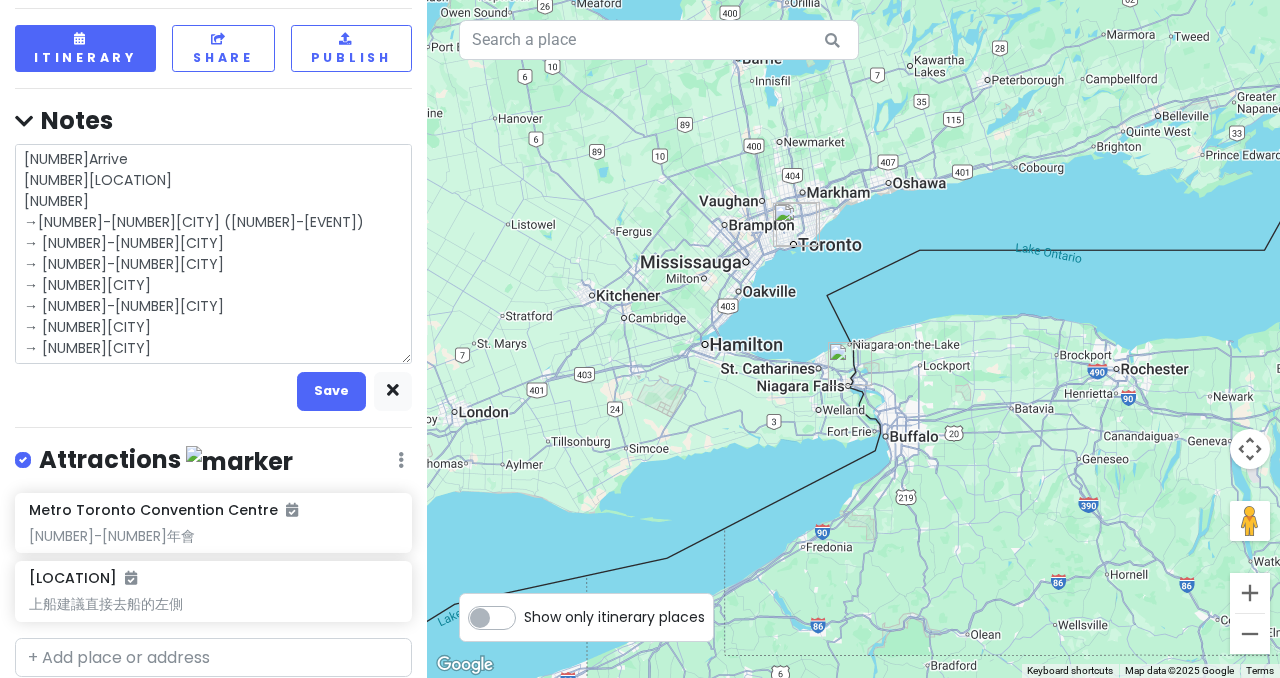 type on "x" 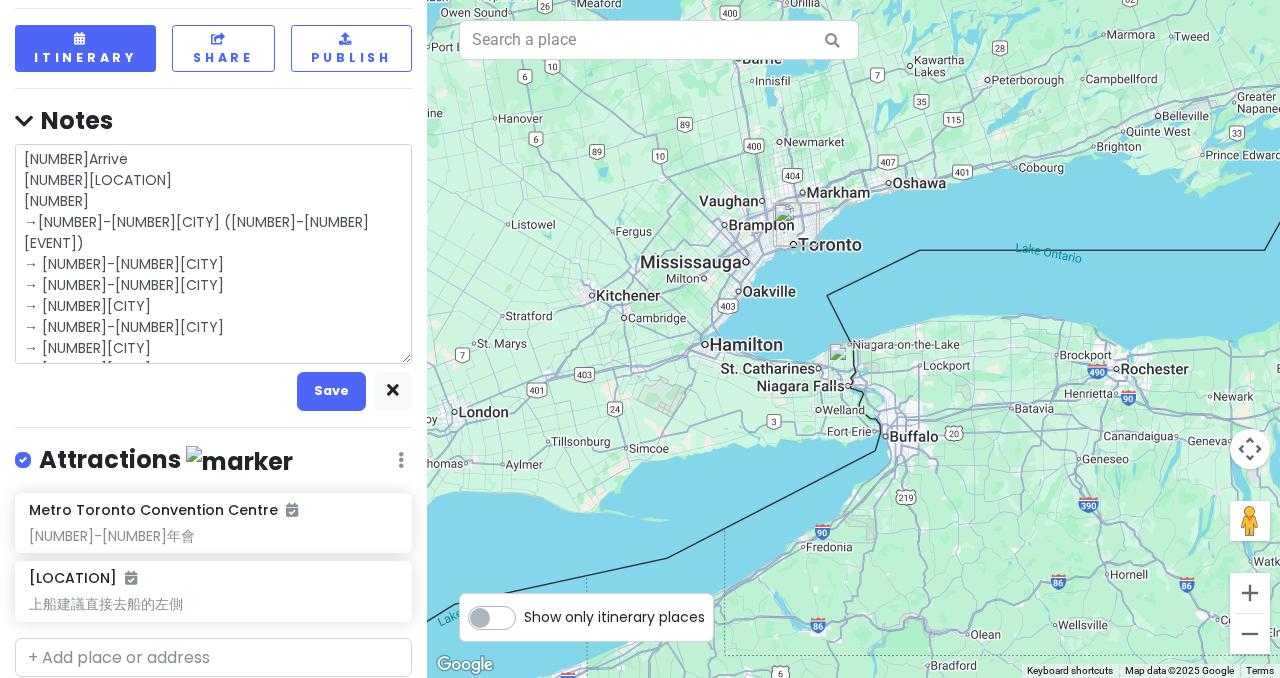 type on "x" 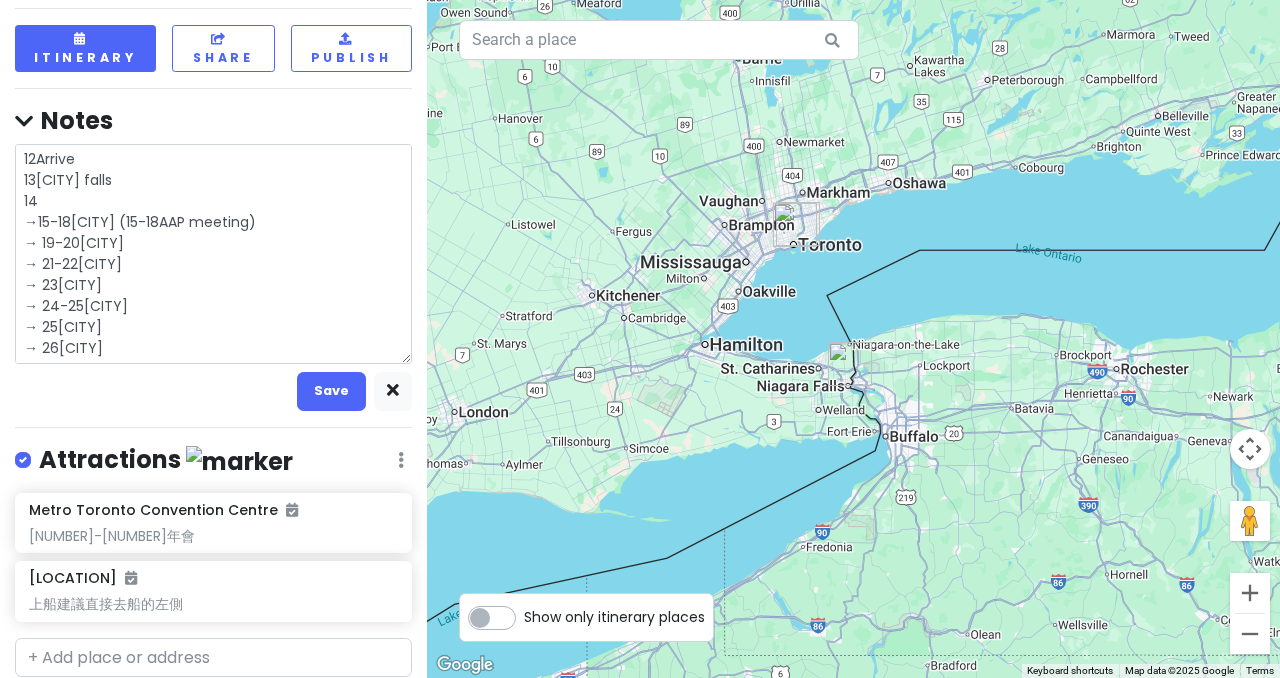 click on "12Arrive
13[CITY] falls
14
→15-18[CITY] (15-18AAP meeting)
→ 19-20[CITY]
→ 21-22[CITY]
→ 23[CITY]
→ 24-25[CITY]
→ 25[CITY]
→ 26[CITY]" at bounding box center (213, 253) 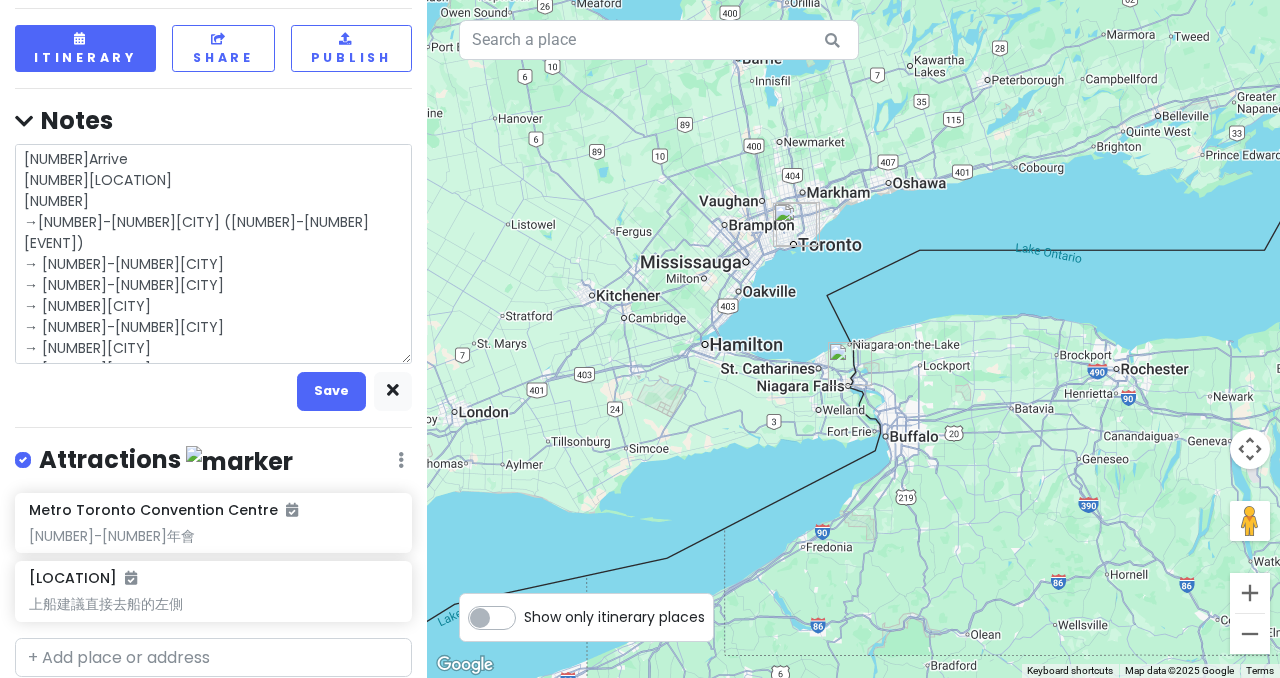 type on "x" 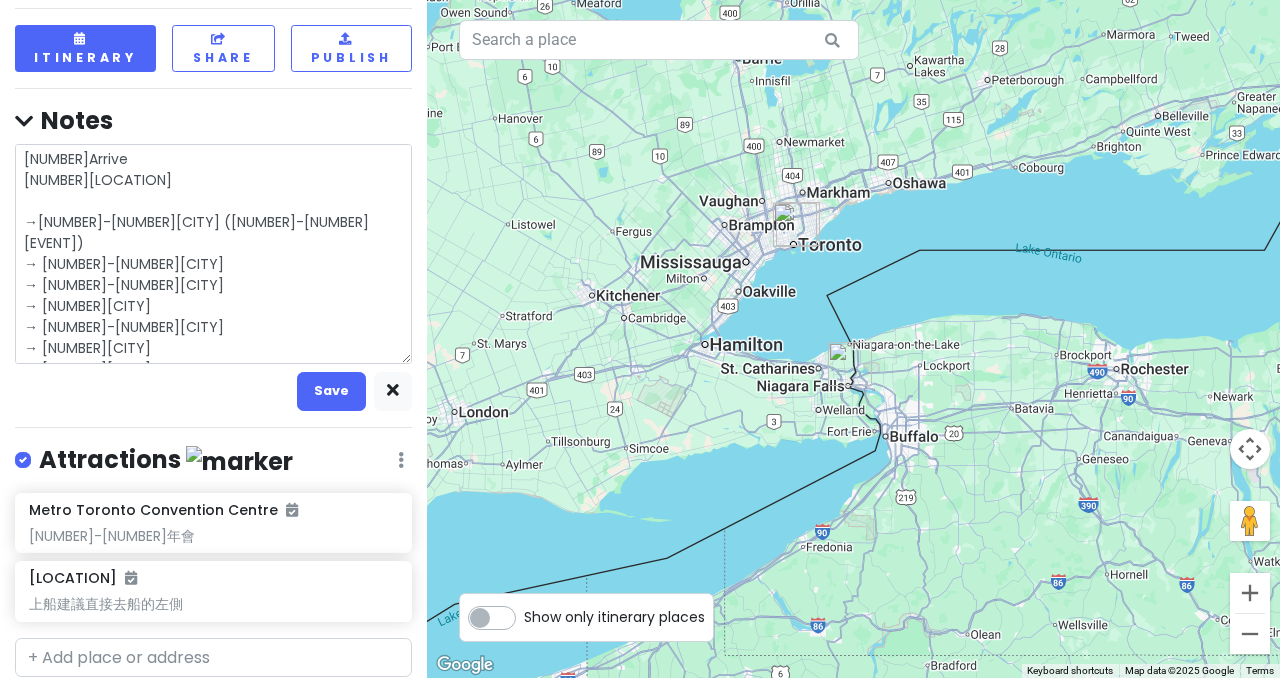 type on "x" 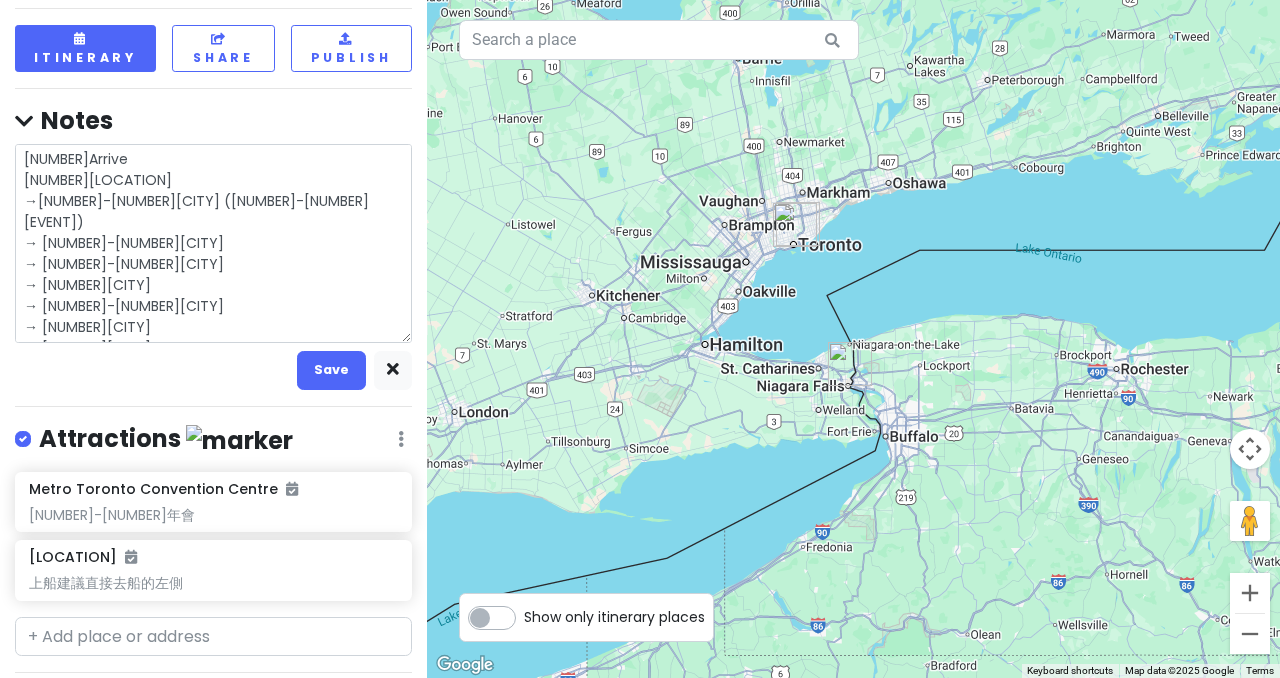 drag, startPoint x: 39, startPoint y: 191, endPoint x: 28, endPoint y: 196, distance: 12.083046 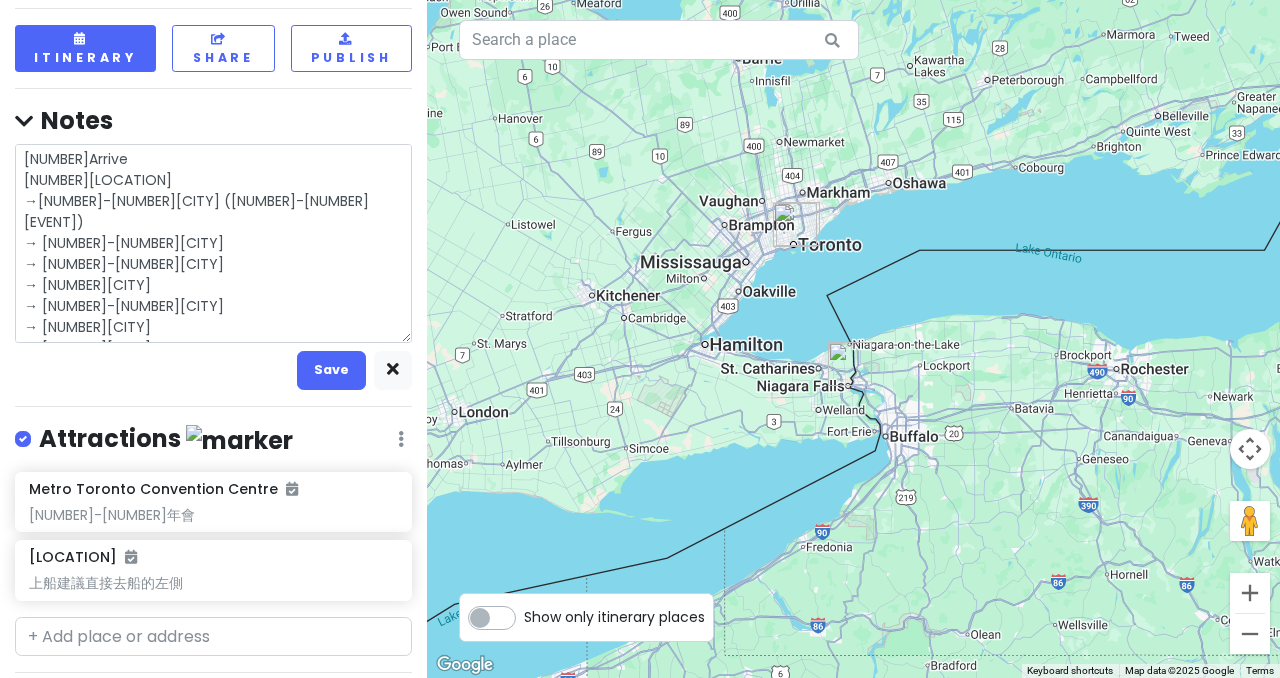 click on "[NUMBER]Arrive
[NUMBER][LOCATION]
→[NUMBER]-[NUMBER][CITY] ([NUMBER]-[NUMBER][EVENT])
→ [NUMBER]-[NUMBER][CITY]
→ [NUMBER]-[NUMBER][CITY]
→ [NUMBER][CITY]
→ [NUMBER]-[NUMBER][CITY]
→ [NUMBER][CITY]
→ [NUMBER][CITY]" at bounding box center (213, 243) 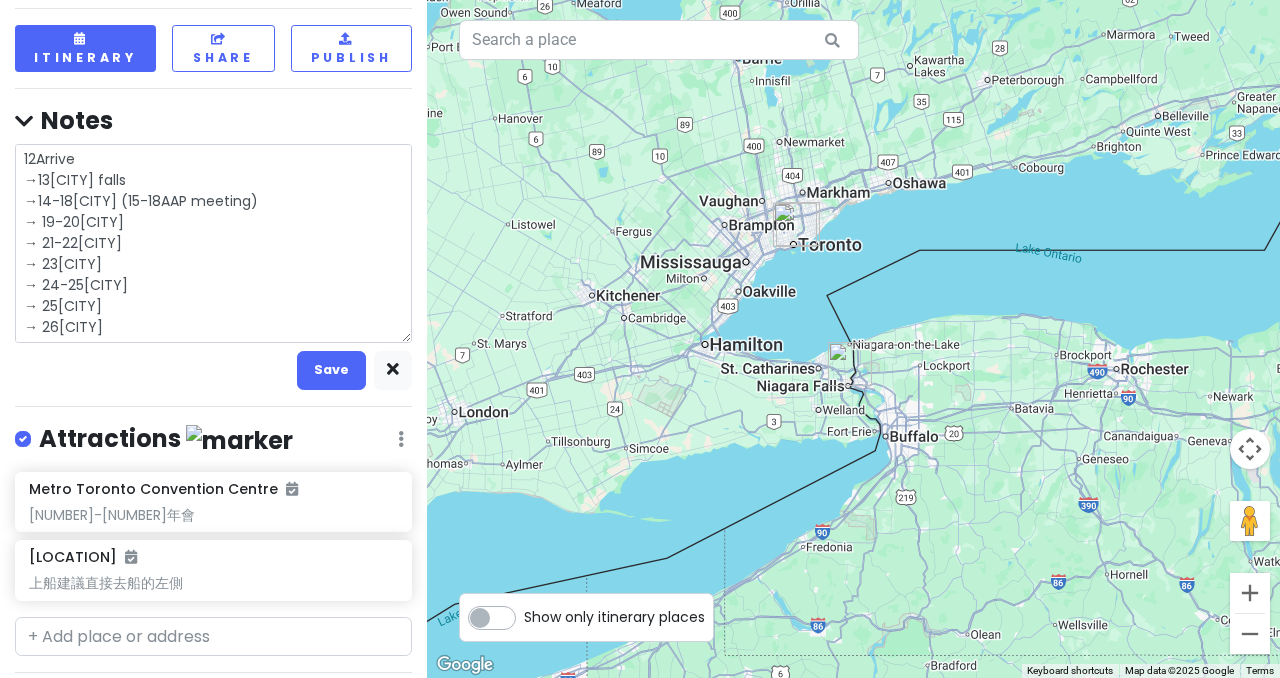 click on "12Arrive
→13[CITY] falls
→14-18[CITY] (15-18AAP meeting)
→ 19-20[CITY]
→ 21-22[CITY]
→ 23[CITY]
→ 24-25[CITY]
→ 25[CITY]
→ 26[CITY]" at bounding box center [213, 243] 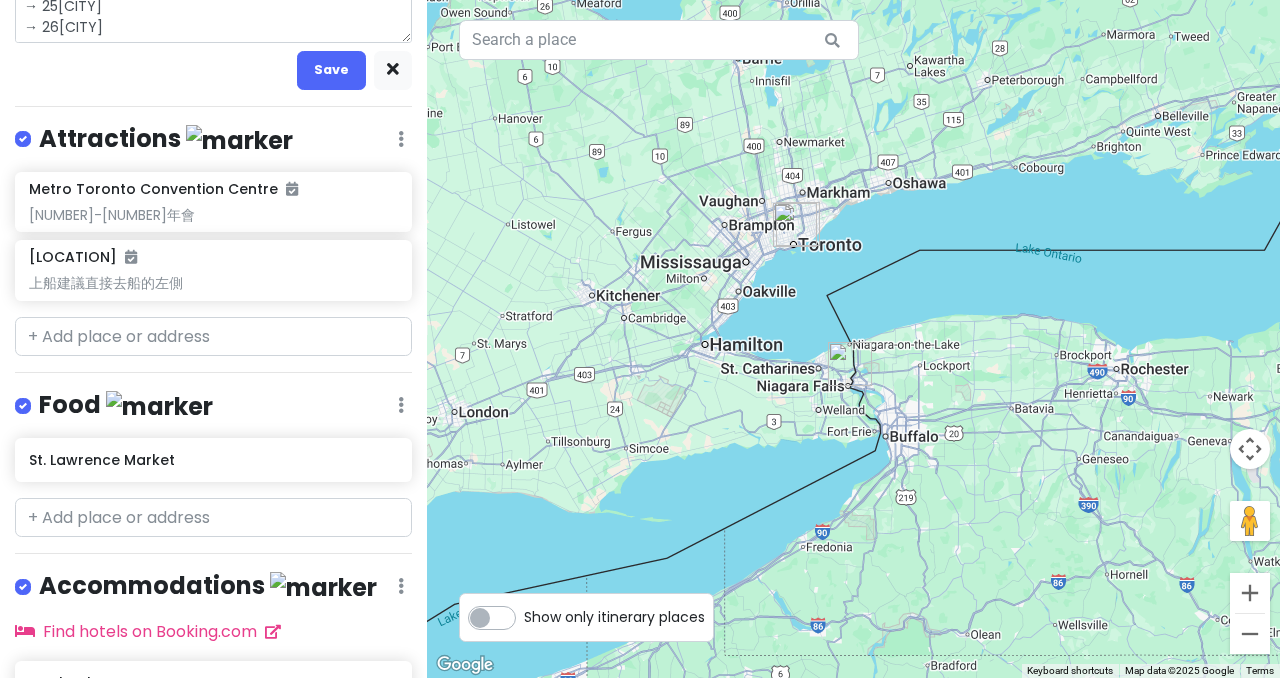 scroll, scrollTop: 100, scrollLeft: 0, axis: vertical 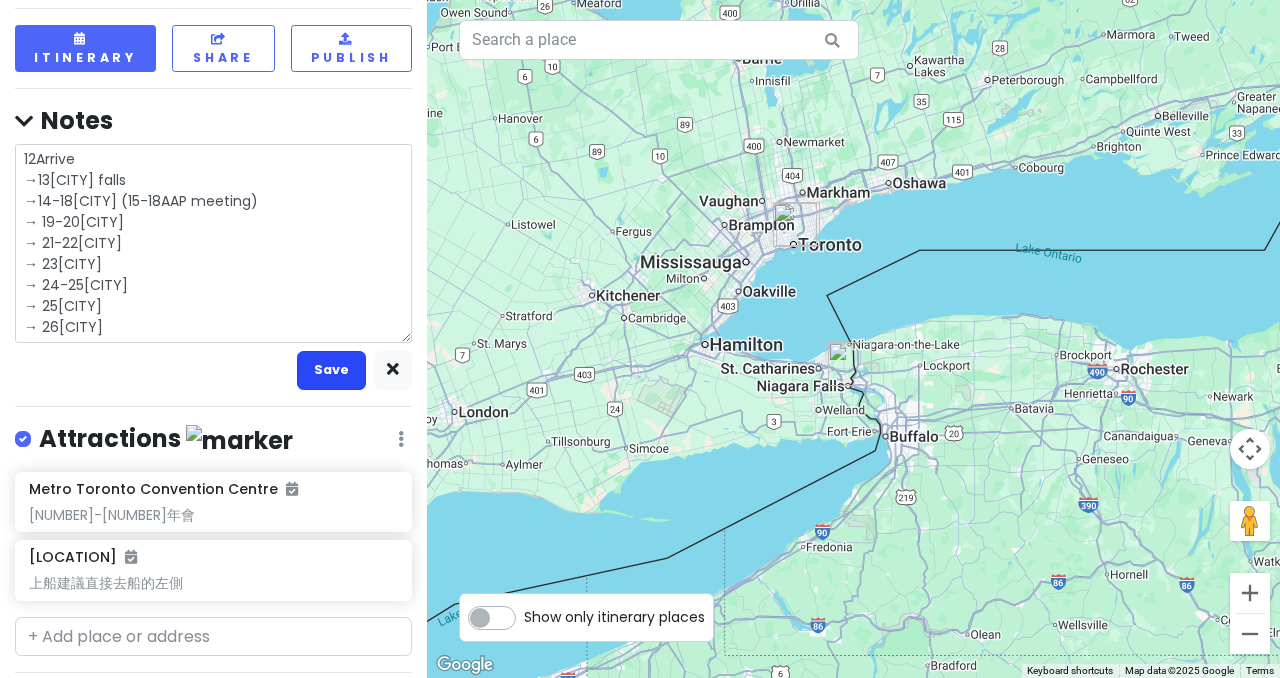 type on "12Arrive
→13[CITY] falls
→14-18[CITY] (15-18AAP meeting)
→ 19-20[CITY]
→ 21-22[CITY]
→ 23[CITY]
→ 24-25[CITY]
→ 25[CITY]
→ 26[CITY]" 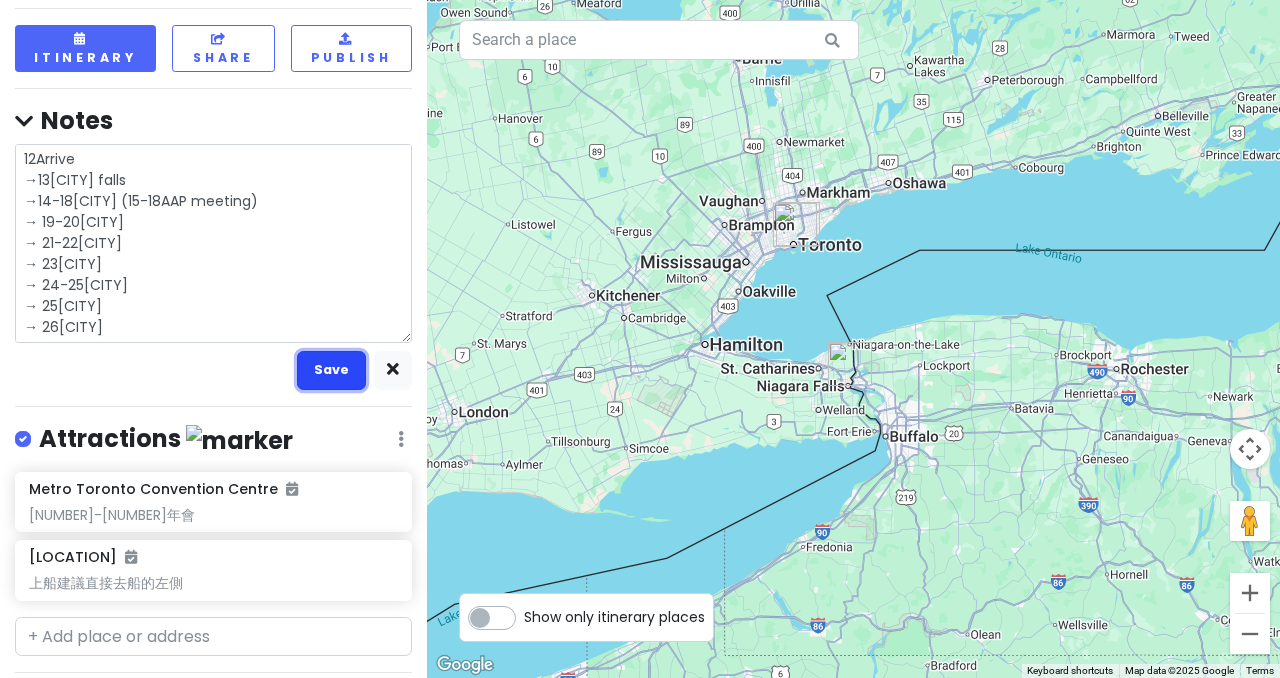 click on "Save" at bounding box center (331, 370) 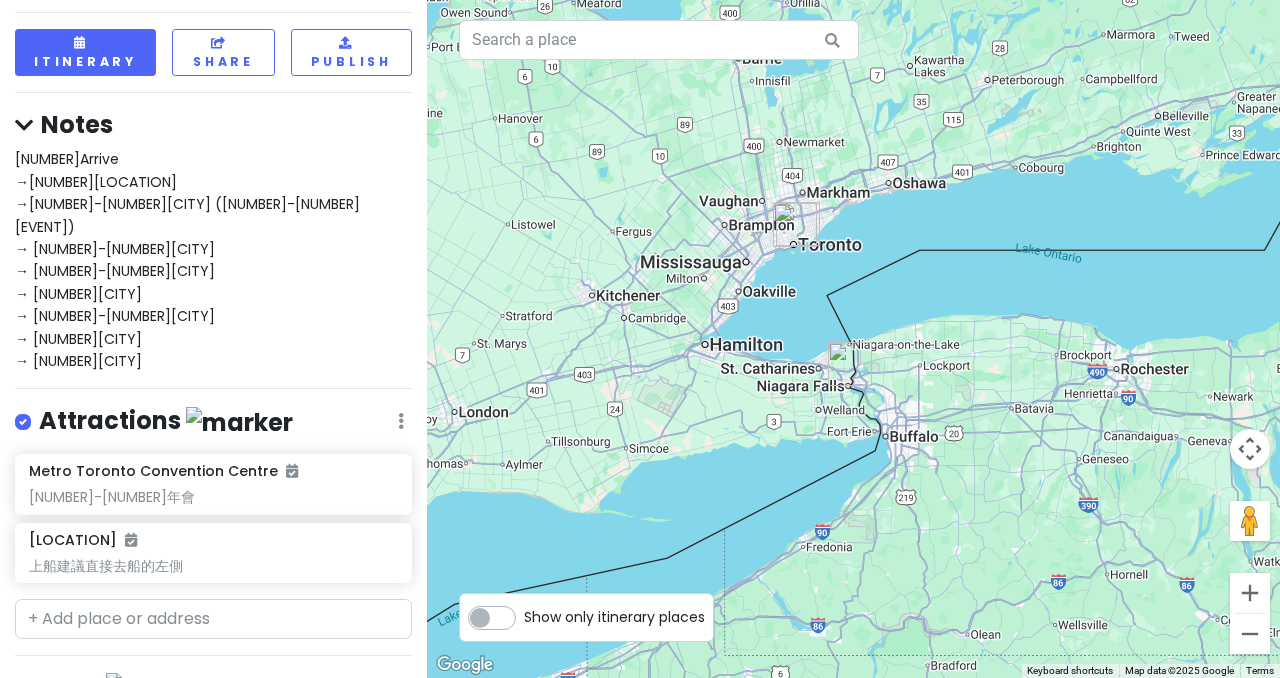 scroll, scrollTop: 4, scrollLeft: 0, axis: vertical 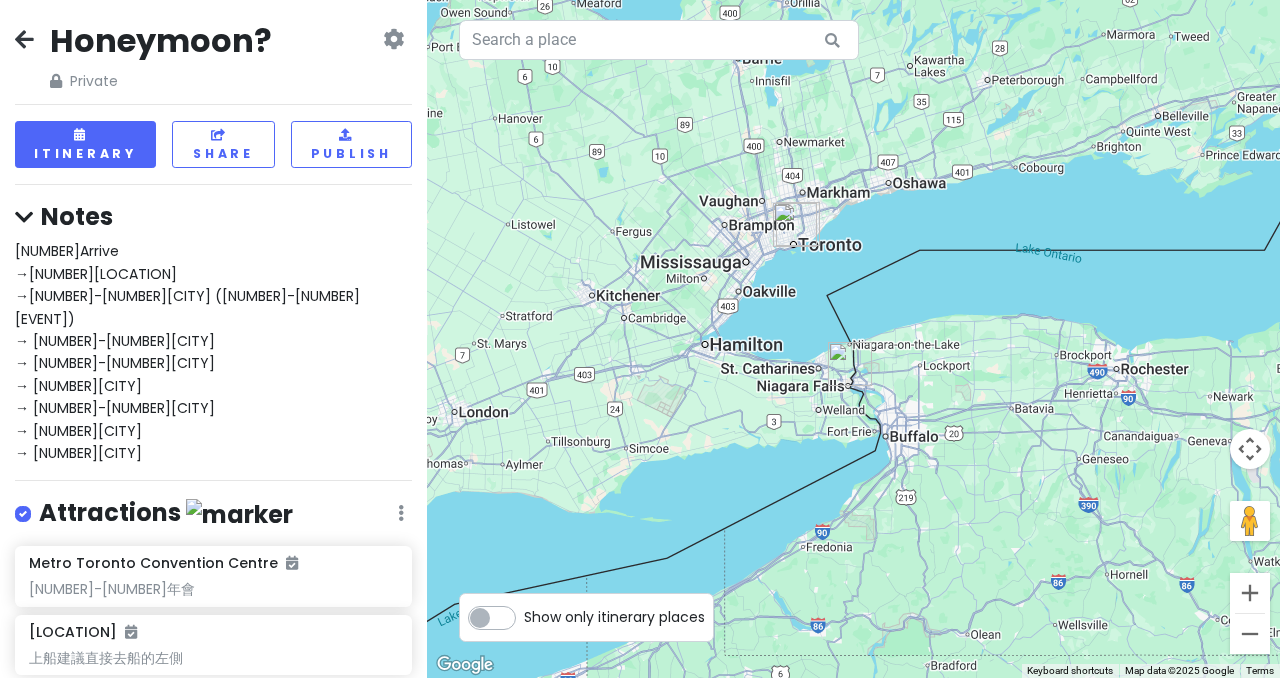 click on "Honeymoon? - Scout
[NUMBER]Arrive
→[NUMBER][LOCATION]
→[NUMBER]-[NUMBER][CITY] ([NUMBER]-[NUMBER][EVENT])
→ [NUMBER]-[NUMBER][CITY]
→ [NUMBER]-[NUMBER][CITY]
→ [NUMBER][CITY]
→ [NUMBER]-[NUMBER][CITY]
→ [NUMBER][CITY]
→ [NUMBER][CITY] Attractions   Edit Reorder Delete List [CITY] [NUMBER]-[NUMBER][EVENT] [LOCATION] Food   Edit Reorder Delete List [LOCATION] Accommodations   Edit Reorder Delete List Find hotels on Booking.com Starbucks + Add a section" at bounding box center (213, 339) 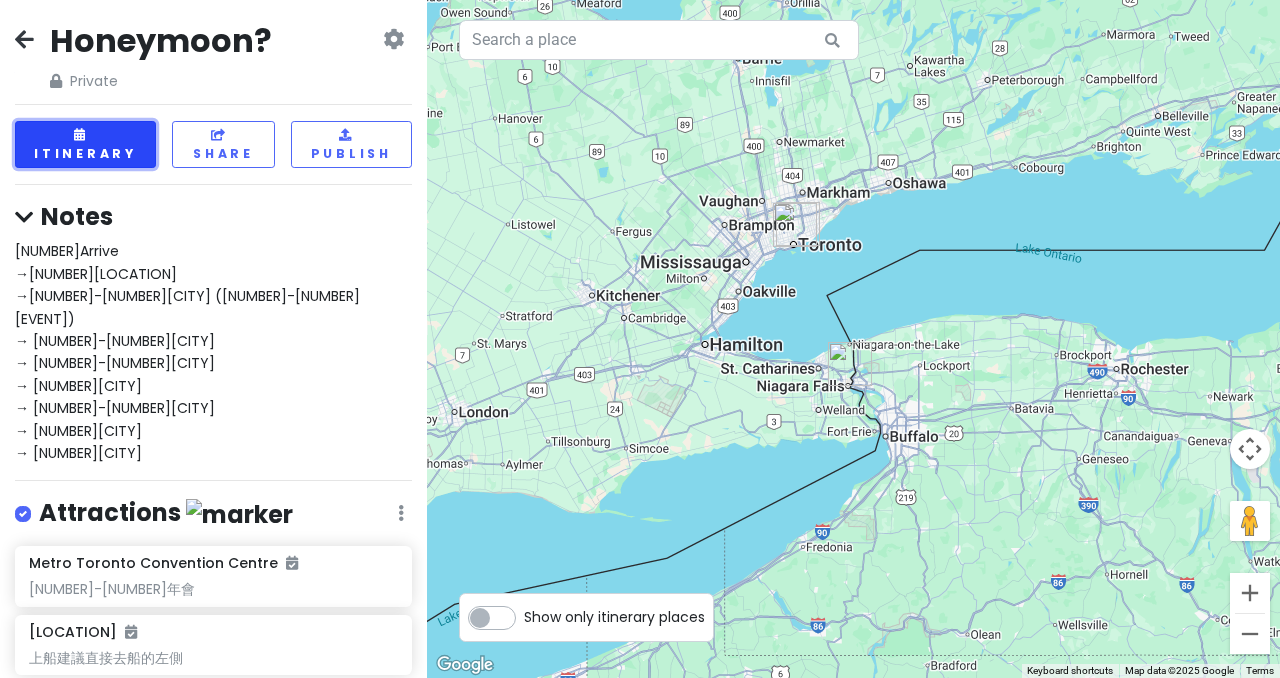 click on "Itinerary" at bounding box center (85, 144) 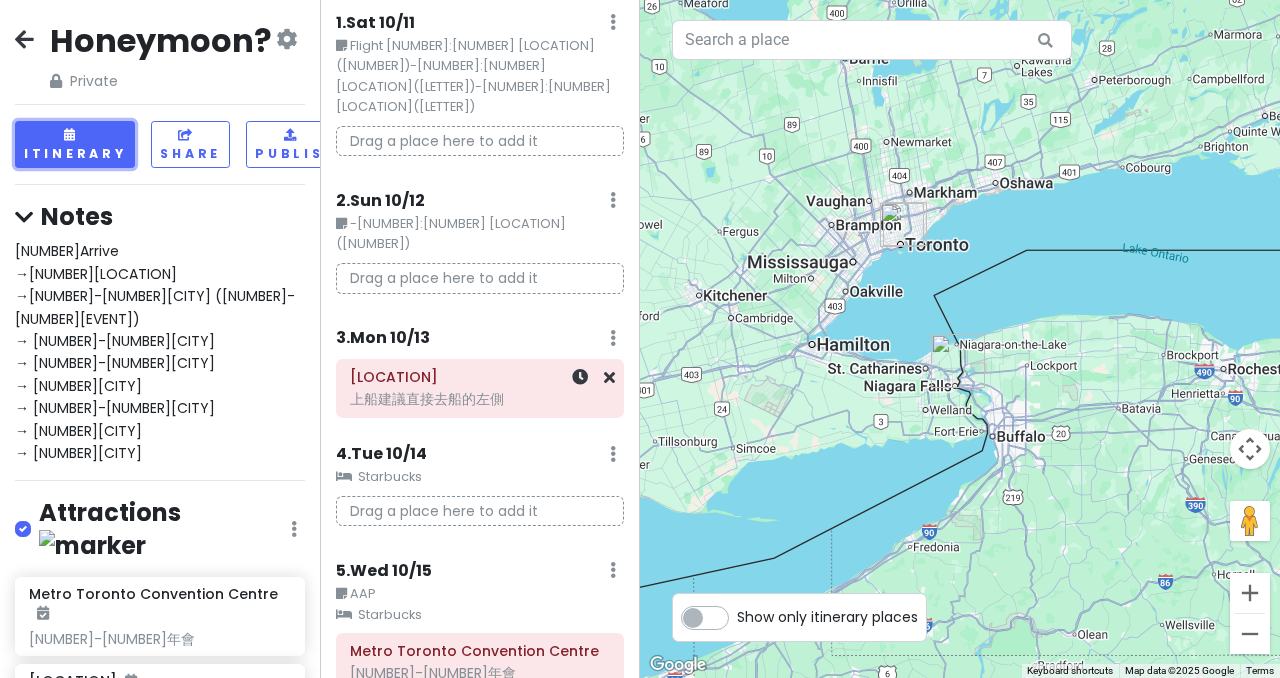 scroll, scrollTop: 100, scrollLeft: 0, axis: vertical 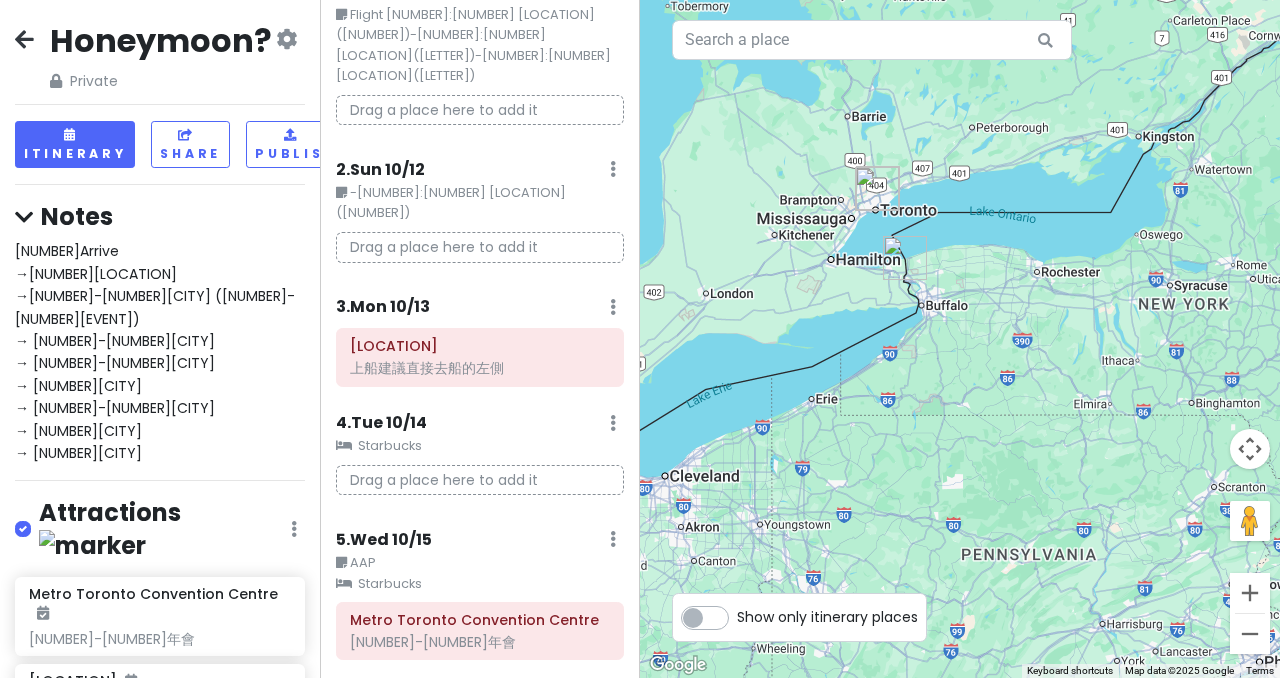 drag, startPoint x: 942, startPoint y: 425, endPoint x: 881, endPoint y: 386, distance: 72.40166 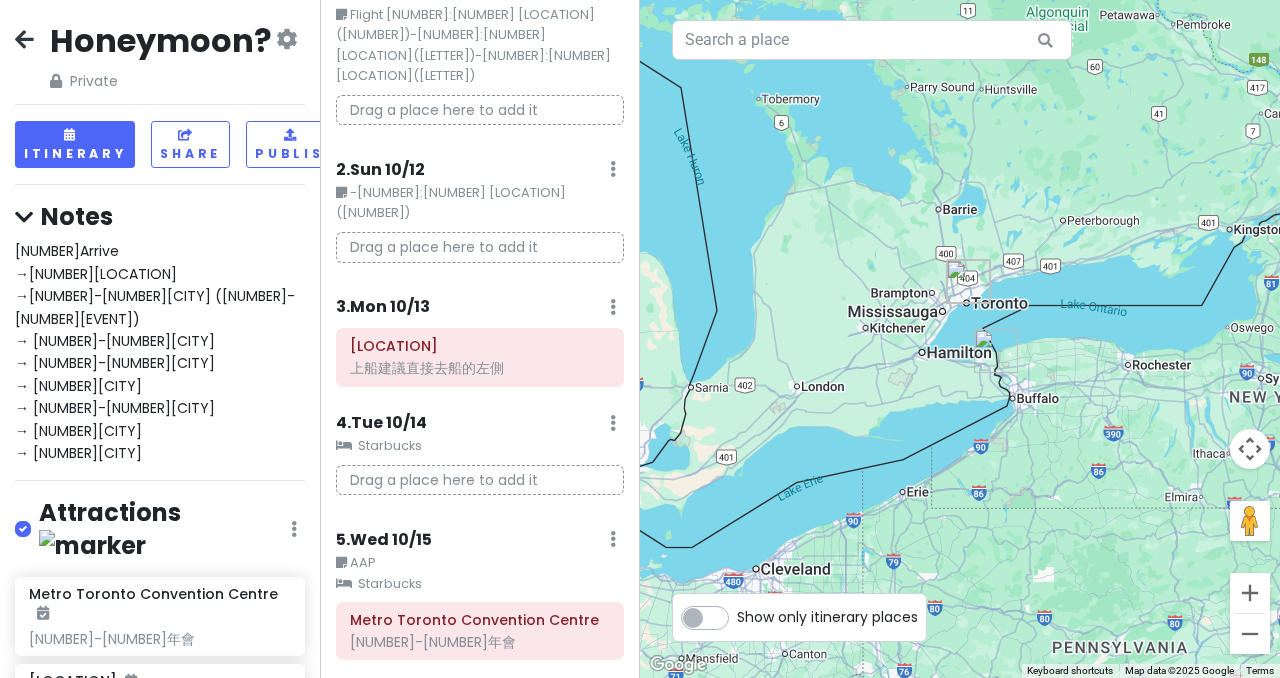 drag, startPoint x: 1042, startPoint y: 261, endPoint x: 1019, endPoint y: 307, distance: 51.42956 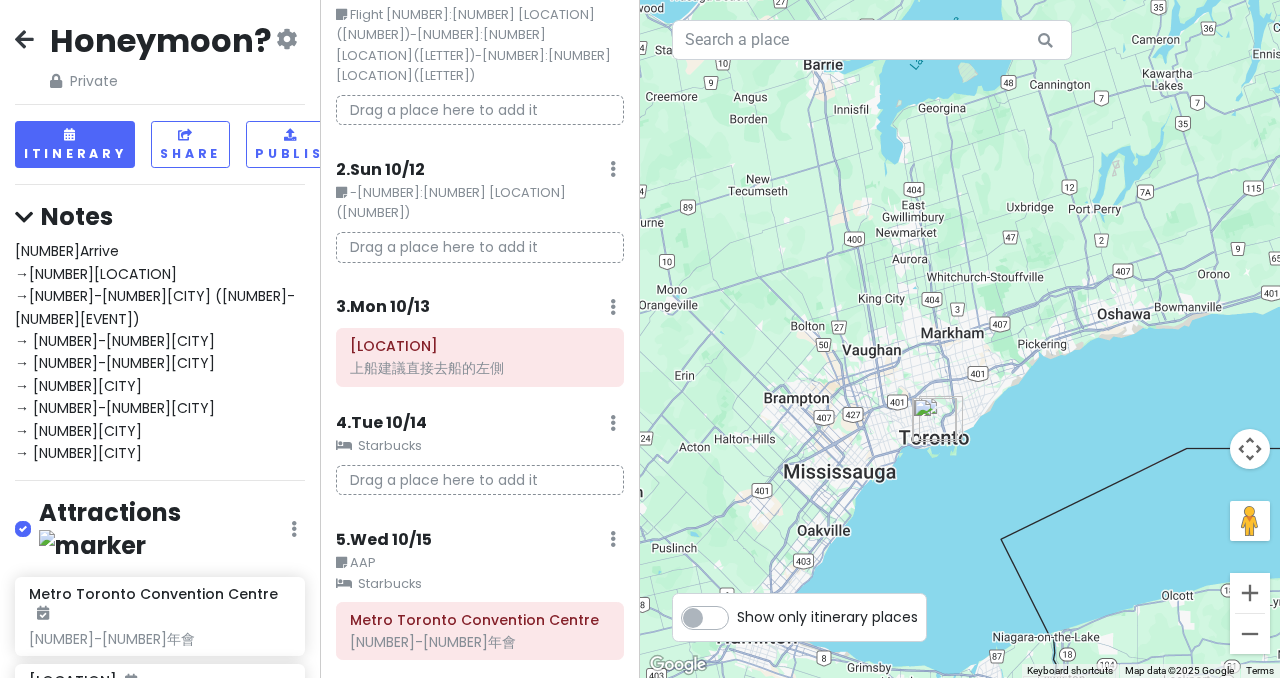 drag, startPoint x: 1041, startPoint y: 288, endPoint x: 1152, endPoint y: 410, distance: 164.93938 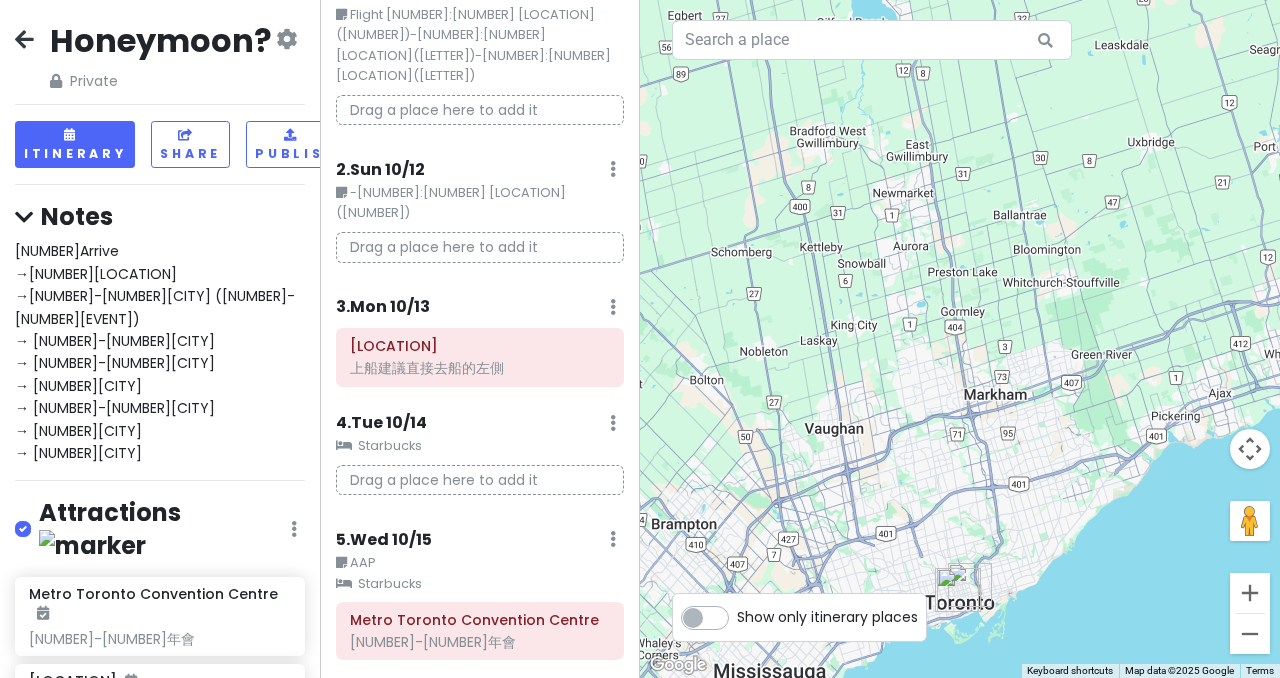 drag, startPoint x: 960, startPoint y: 232, endPoint x: 1006, endPoint y: 321, distance: 100.18483 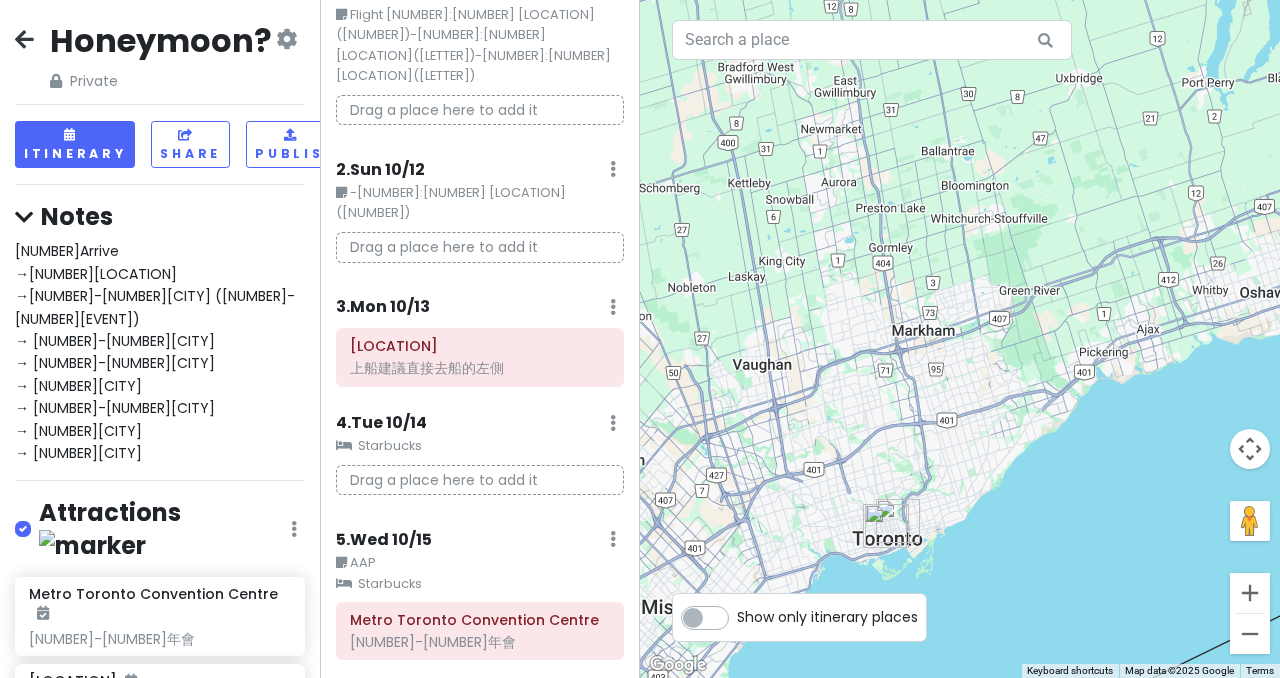 drag, startPoint x: 991, startPoint y: 318, endPoint x: 934, endPoint y: 286, distance: 65.36819 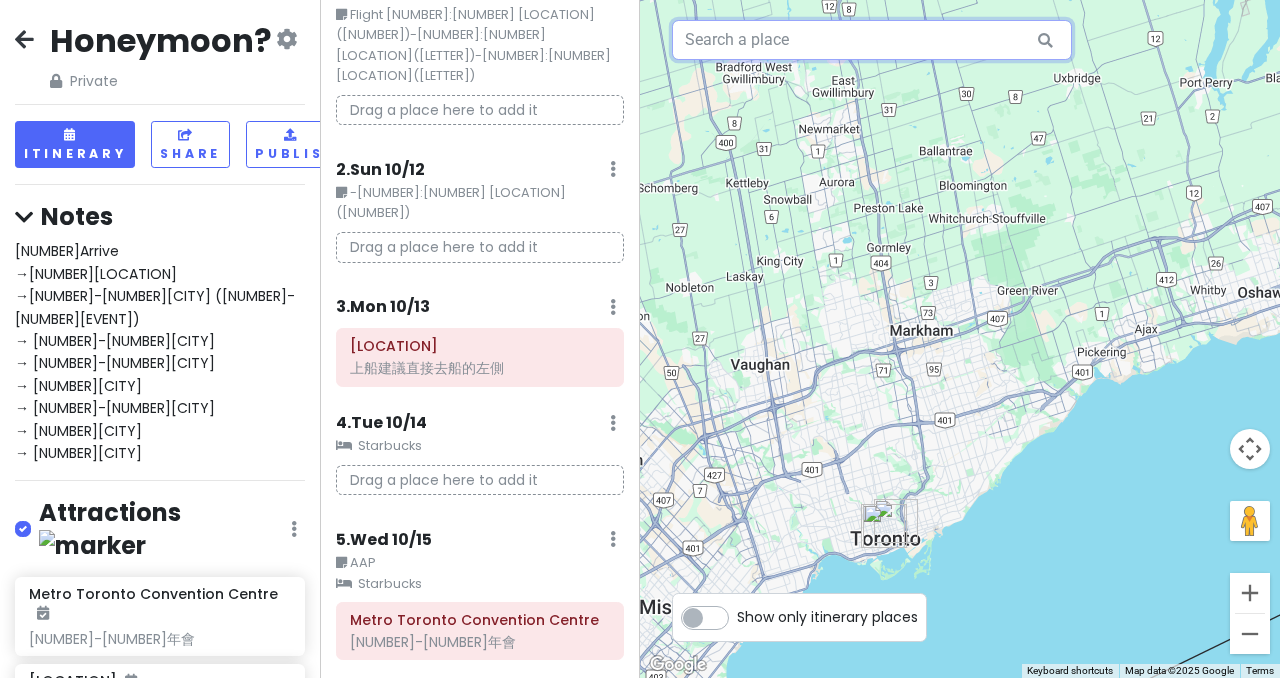 click at bounding box center (872, 40) 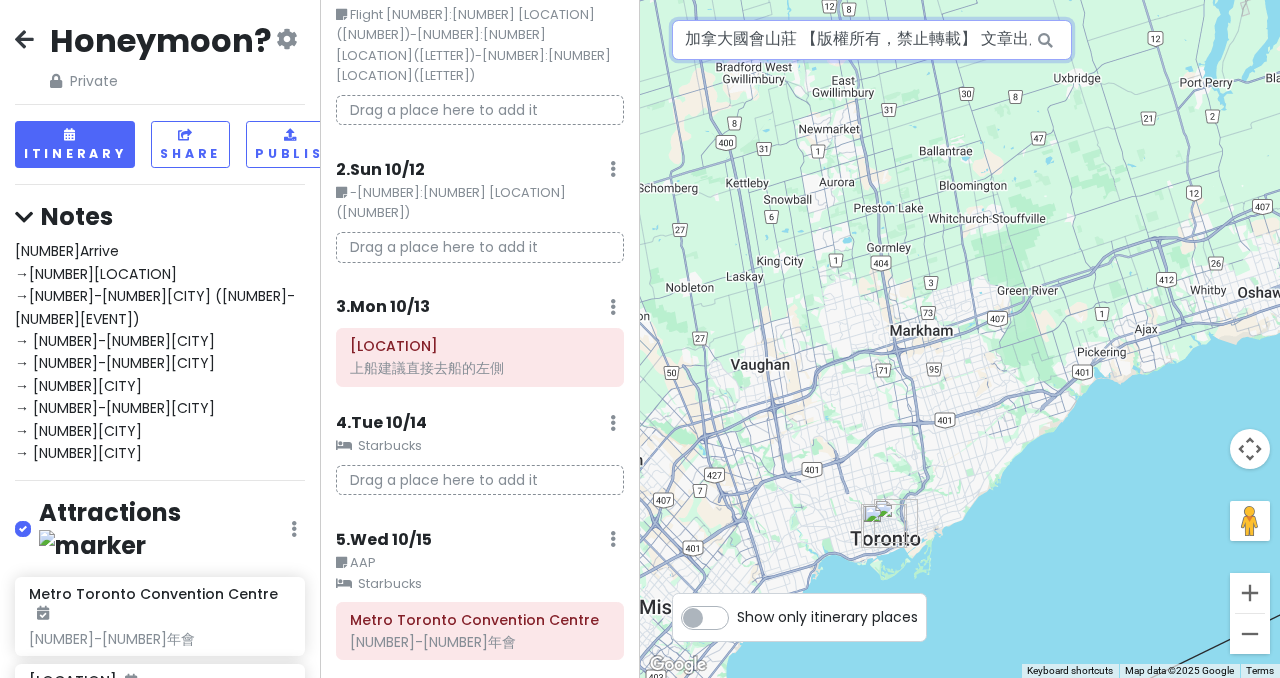 scroll, scrollTop: 0, scrollLeft: 458, axis: horizontal 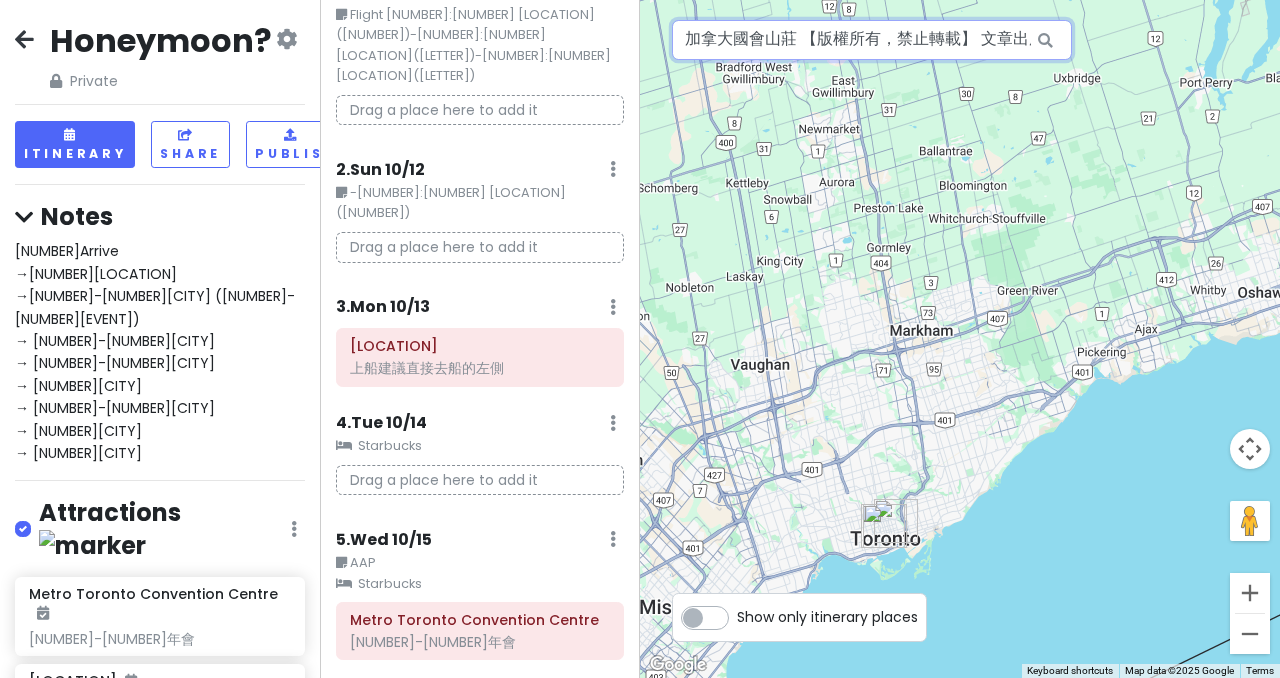 drag, startPoint x: 770, startPoint y: 47, endPoint x: 682, endPoint y: 54, distance: 88.27797 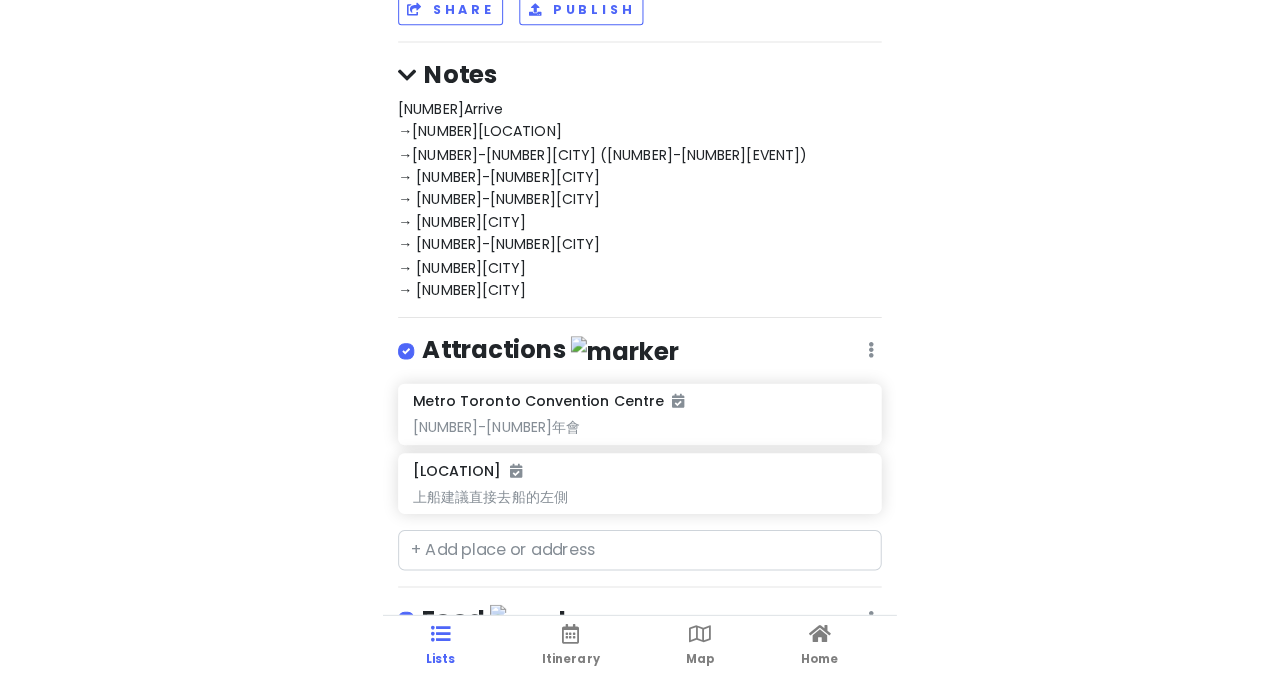 scroll, scrollTop: 200, scrollLeft: 0, axis: vertical 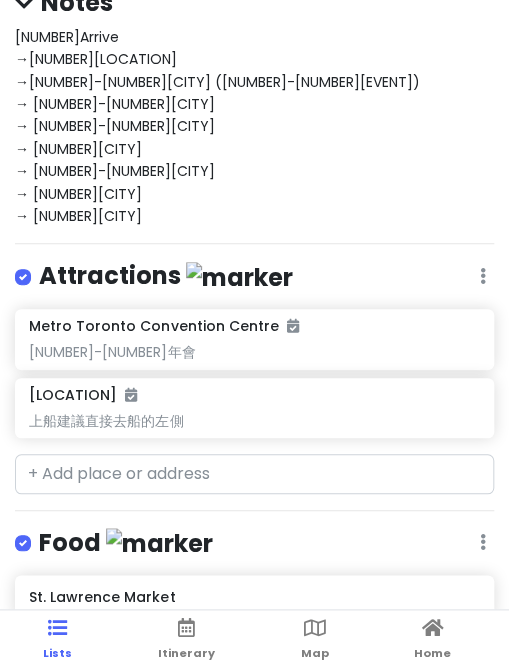 click on "Lists Itinerary Map Home" at bounding box center (254, 641) 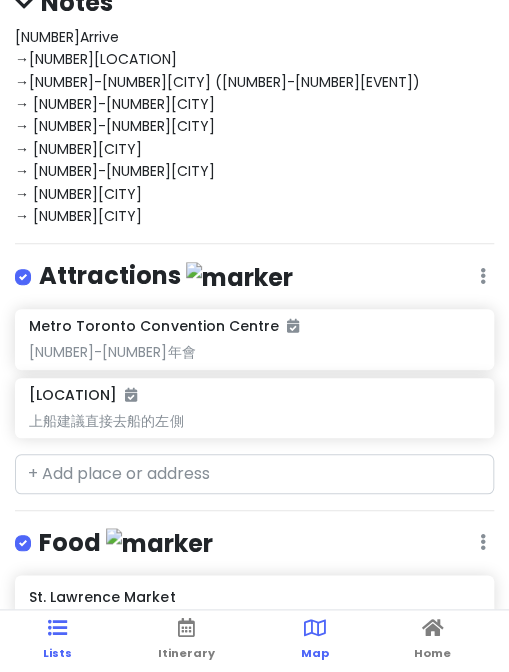 click at bounding box center (314, 628) 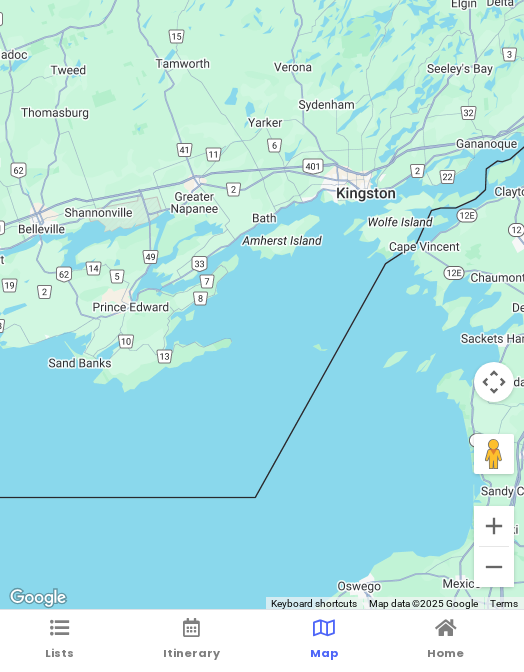 click at bounding box center (262, 305) 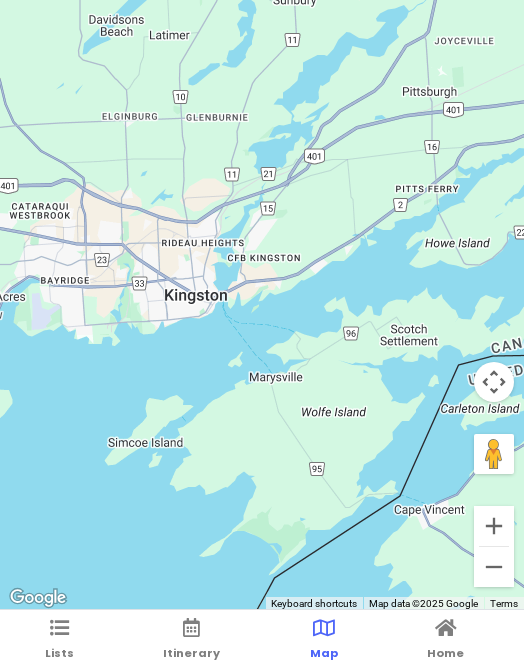 drag, startPoint x: 288, startPoint y: 180, endPoint x: 154, endPoint y: 305, distance: 183.25119 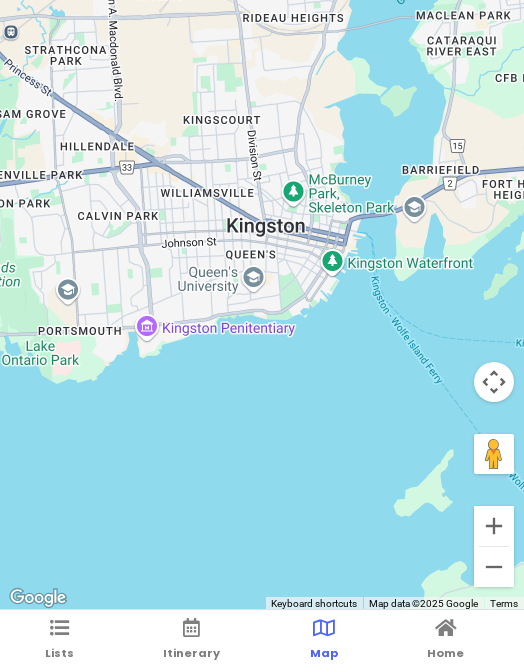 click at bounding box center [262, 305] 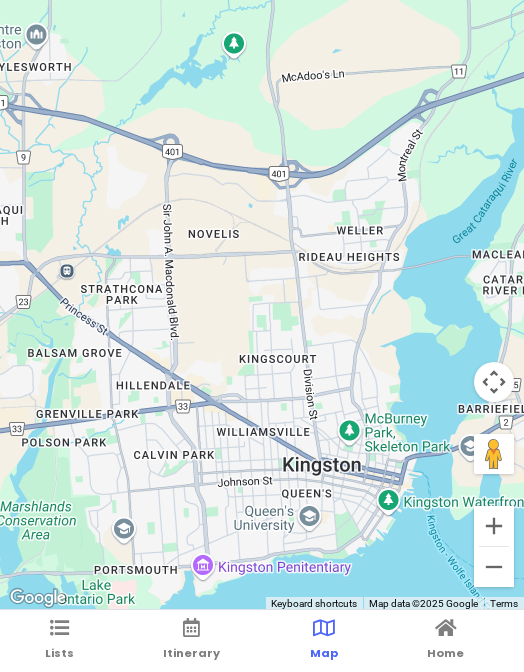 drag, startPoint x: 249, startPoint y: 193, endPoint x: 231, endPoint y: 488, distance: 295.54865 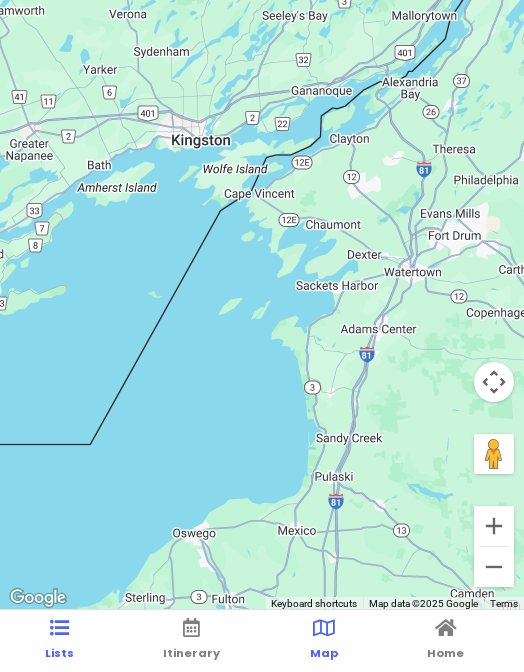 click at bounding box center [59, 628] 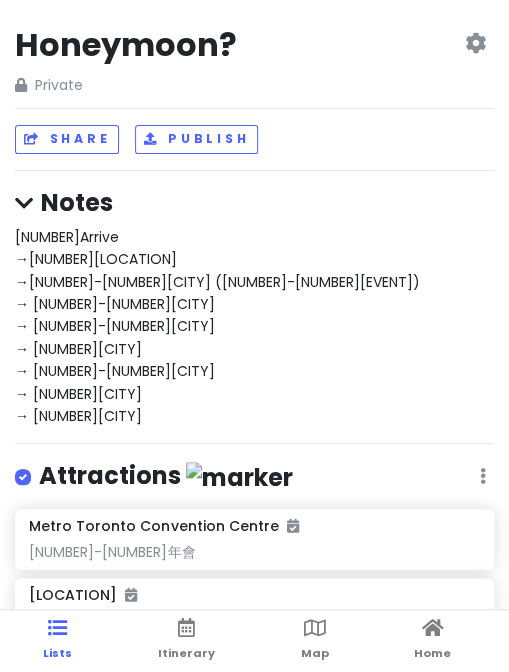 click on "[NUMBER]Arrive
→[NUMBER][LOCATION]
→[NUMBER]-[NUMBER][CITY] ([NUMBER]-[NUMBER][EVENT])
→ [NUMBER]-[NUMBER][CITY]
→ [NUMBER]-[NUMBER][CITY]
→ [NUMBER][CITY]
→ [NUMBER]-[NUMBER][CITY]
→ [NUMBER][CITY]
→ [NUMBER][CITY]" at bounding box center [217, 326] 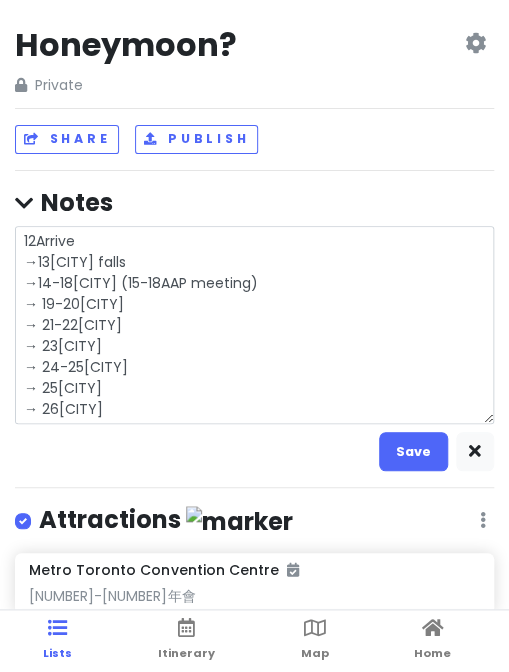 click on "12Arrive
→13[CITY] falls
→14-18[CITY] (15-18AAP meeting)
→ 19-20[CITY]
→ 21-22[CITY]
→ 23[CITY]
→ 24-25[CITY]
→ 25[CITY]
→ 26[CITY]" at bounding box center [254, 325] 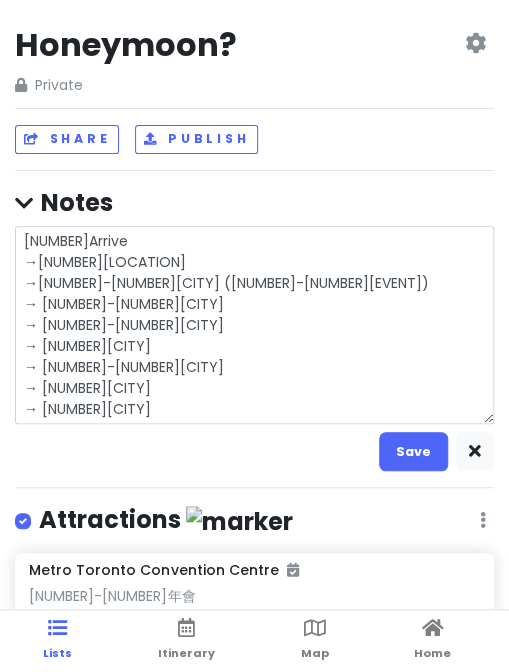 type on "x" 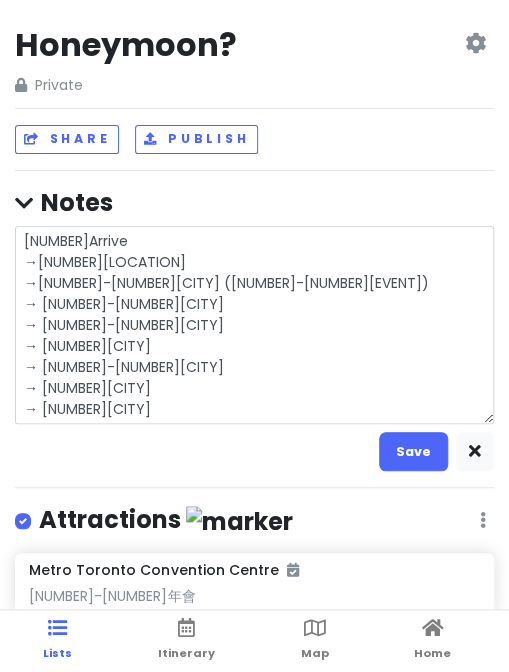 type on "x" 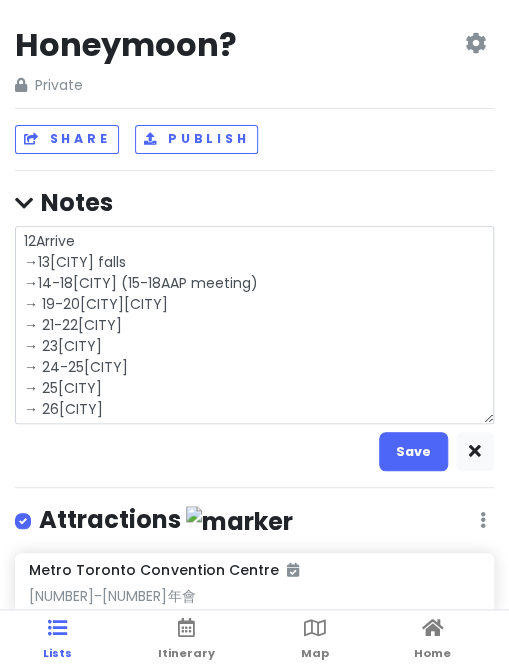 type on "x" 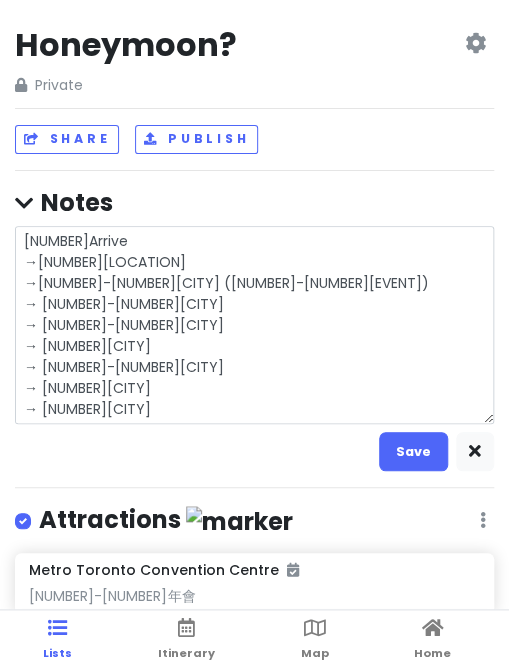 type on "x" 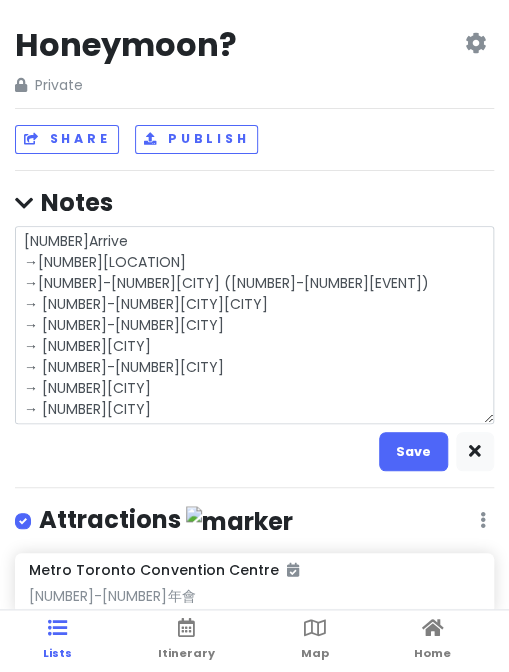 type on "x" 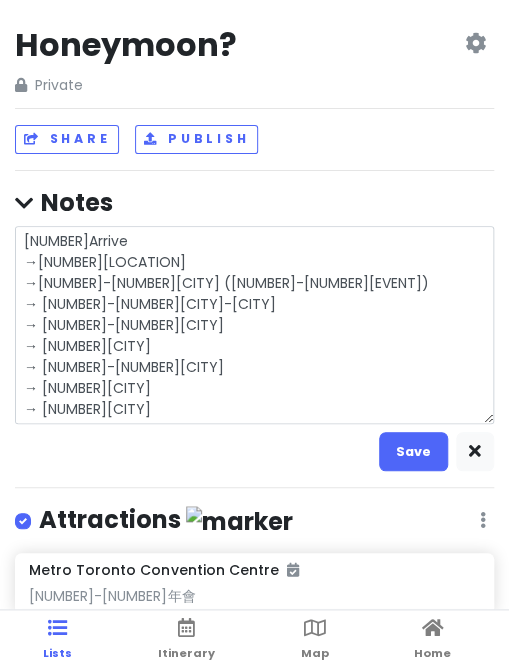 drag, startPoint x: 126, startPoint y: 390, endPoint x: 44, endPoint y: 390, distance: 82 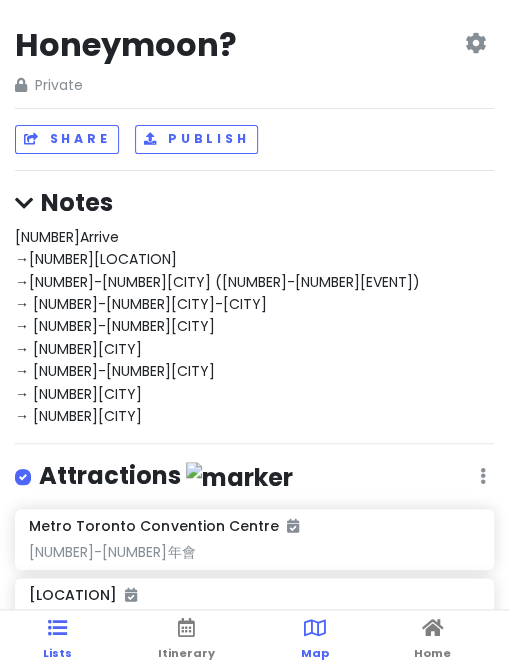click at bounding box center [314, 628] 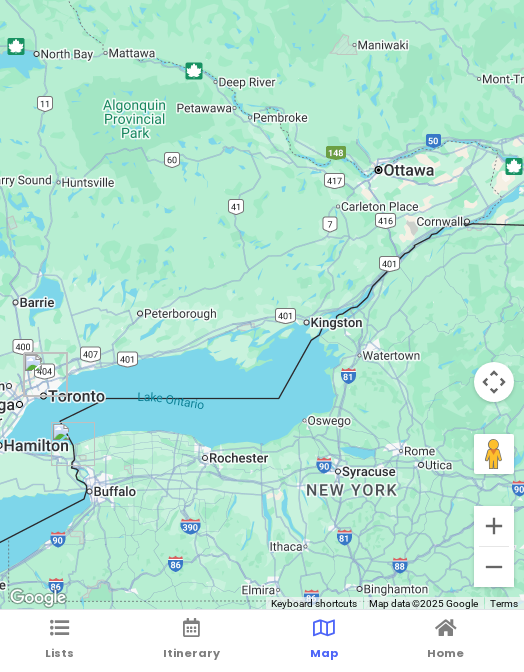 drag, startPoint x: 384, startPoint y: 283, endPoint x: 136, endPoint y: 415, distance: 280.94128 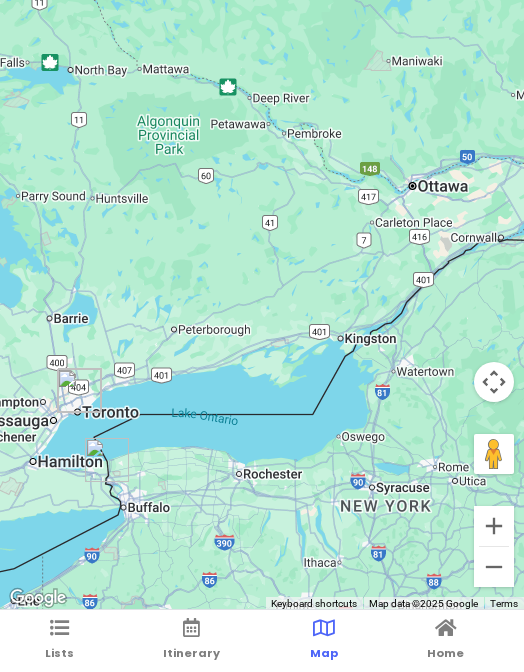 drag, startPoint x: 388, startPoint y: 165, endPoint x: 428, endPoint y: 185, distance: 44.72136 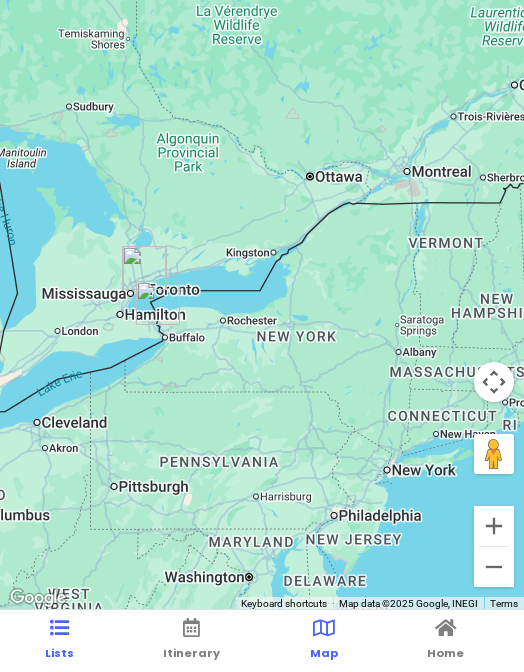 click on "Lists" at bounding box center [59, 641] 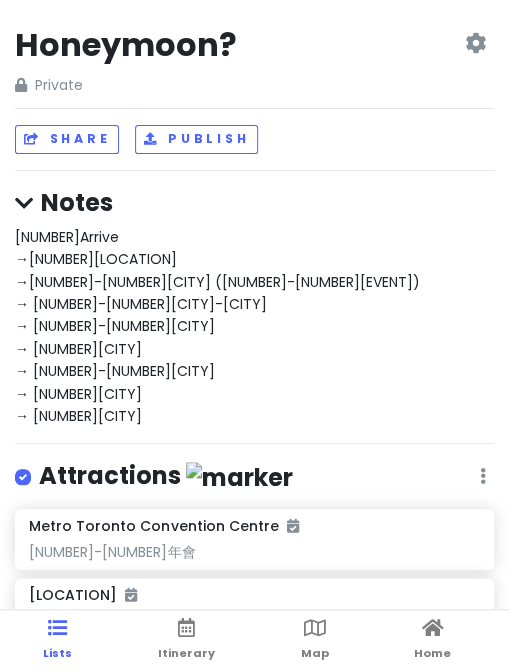 click on "[NUMBER]Arrive
→[NUMBER][LOCATION]
→[NUMBER]-[NUMBER][CITY] ([NUMBER]-[NUMBER][EVENT])
→ [NUMBER]-[NUMBER][CITY]-[CITY]
→ [NUMBER]-[NUMBER][CITY]
→ [NUMBER][CITY]
→ [NUMBER]-[NUMBER][CITY]
→ [NUMBER][CITY]
→ [NUMBER][CITY]" at bounding box center (254, 327) 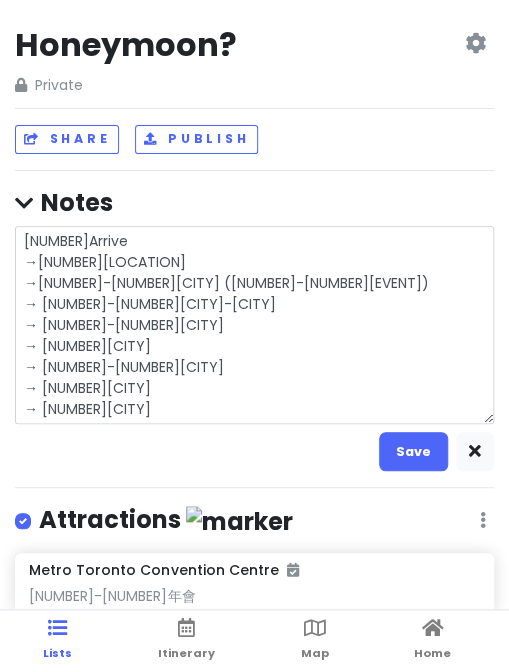 click on "[NUMBER]Arrive
→[NUMBER][LOCATION]
→[NUMBER]-[NUMBER][CITY] ([NUMBER]-[NUMBER][EVENT])
→ [NUMBER]-[NUMBER][CITY]-[CITY]
→ [NUMBER]-[NUMBER][CITY]
→ [NUMBER][CITY]
→ [NUMBER]-[NUMBER][CITY]
→ [NUMBER][CITY]
→ [NUMBER][CITY]" at bounding box center (254, 325) 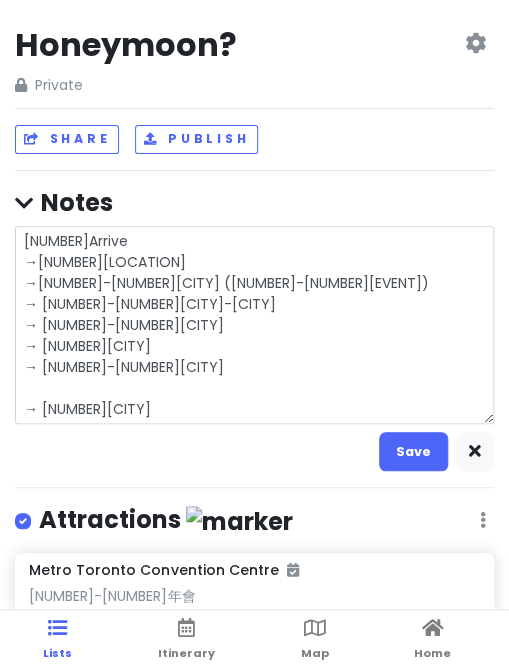 type on "x" 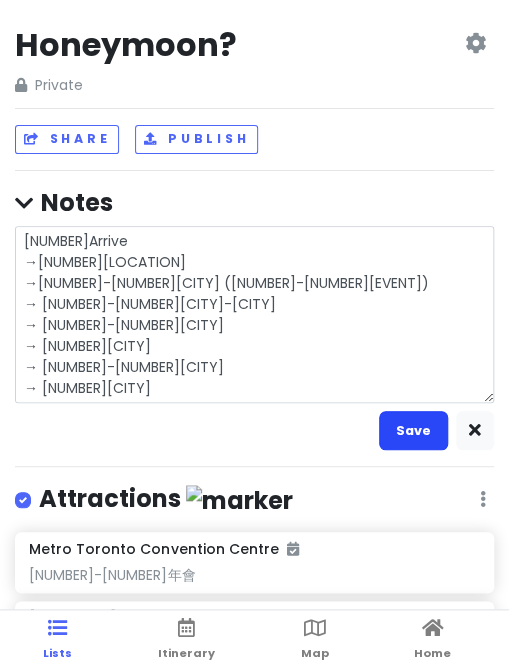 type on "[NUMBER]Arrive
→[NUMBER][LOCATION]
→[NUMBER]-[NUMBER][CITY] ([NUMBER]-[NUMBER][EVENT])
→ [NUMBER]-[NUMBER][CITY]-[CITY]
→ [NUMBER]-[NUMBER][CITY]
→ [NUMBER][CITY]
→ [NUMBER]-[NUMBER][CITY]
→ [NUMBER][CITY]" 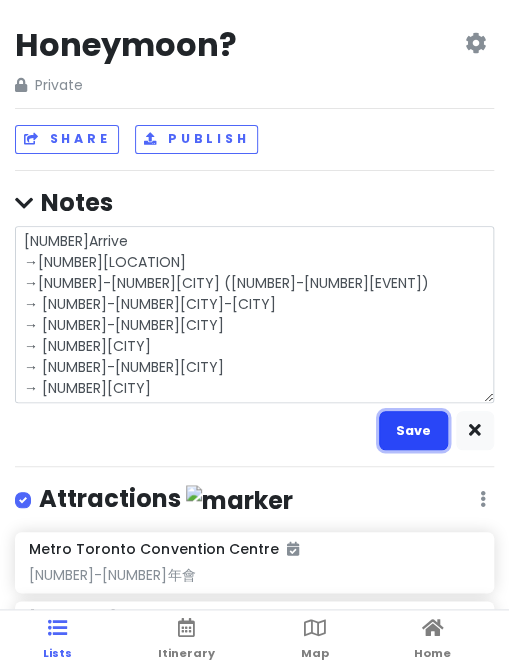 click on "Save" at bounding box center (413, 430) 